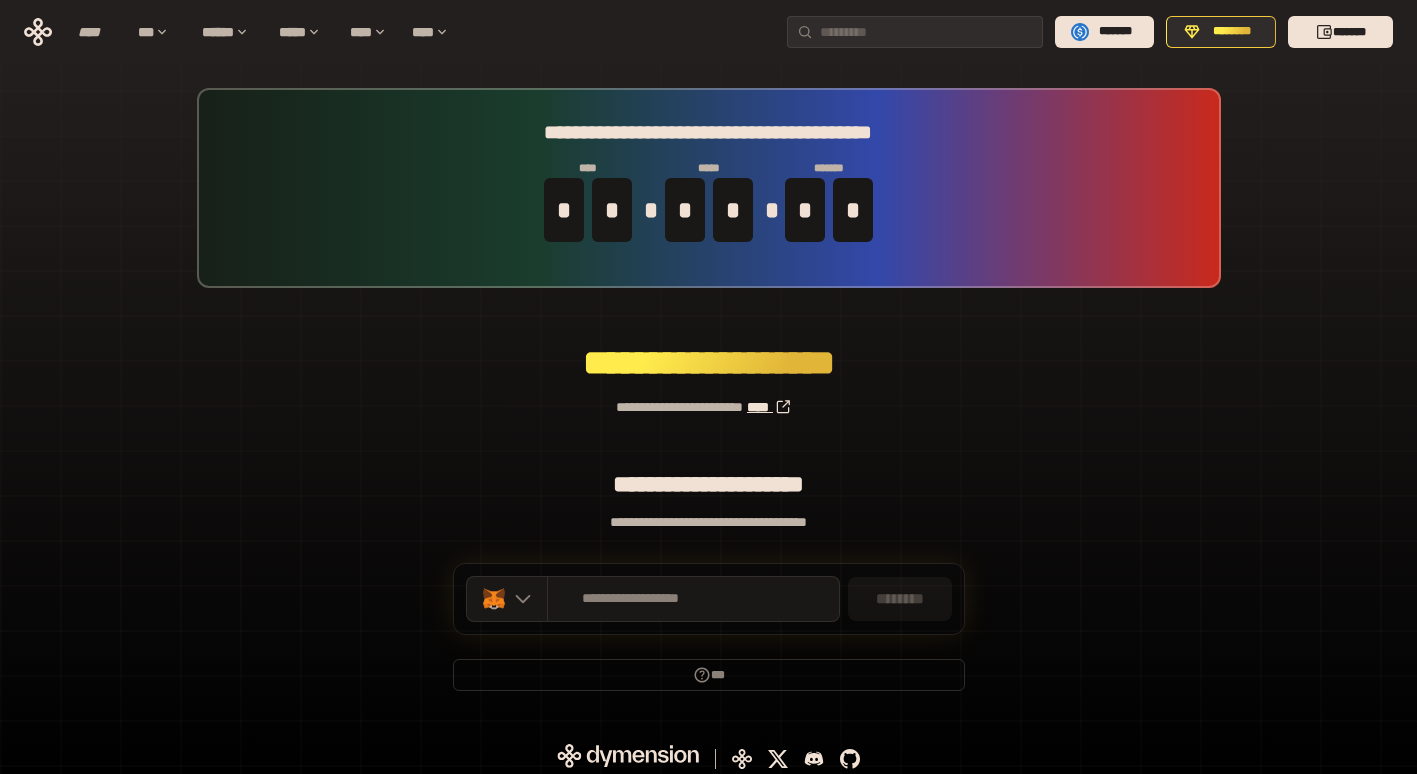 scroll, scrollTop: 0, scrollLeft: 0, axis: both 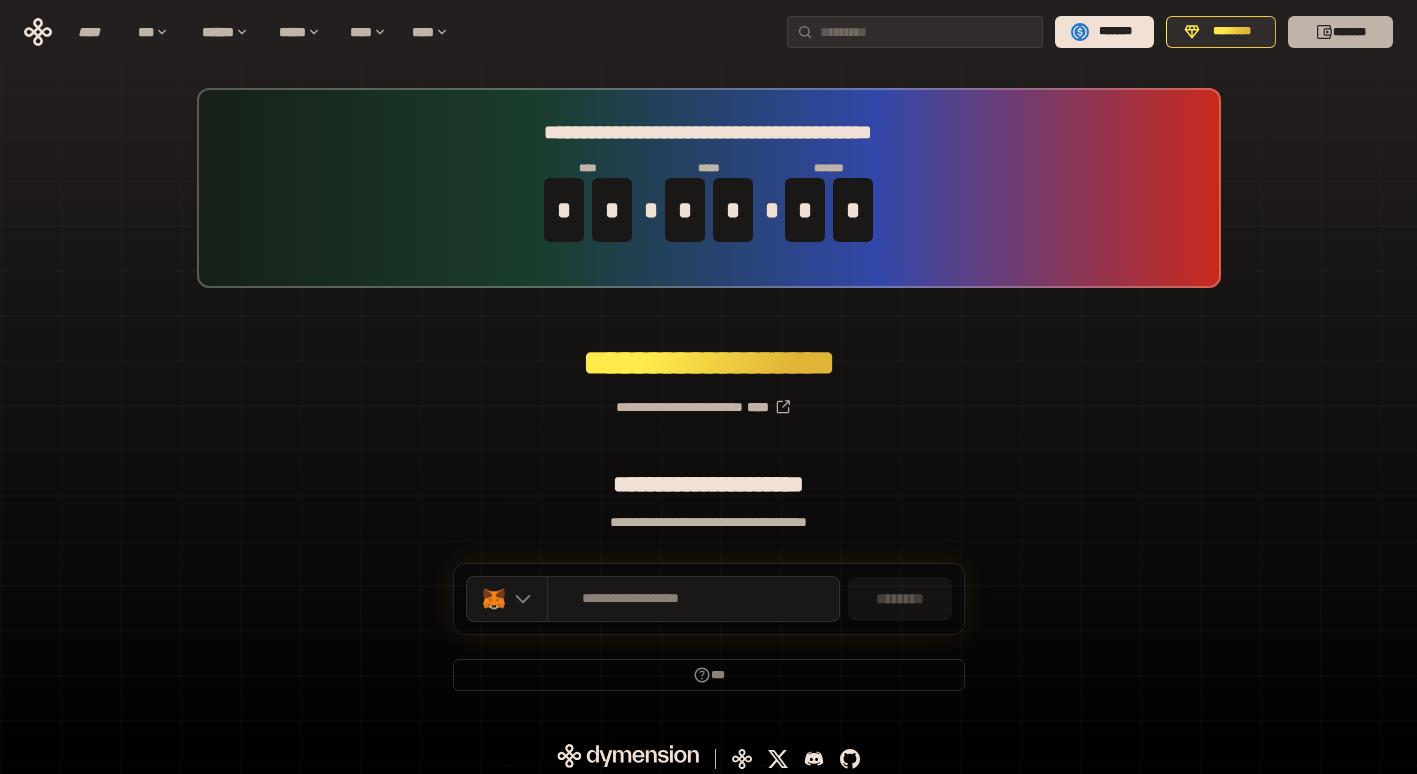 click on "*******" at bounding box center [1340, 32] 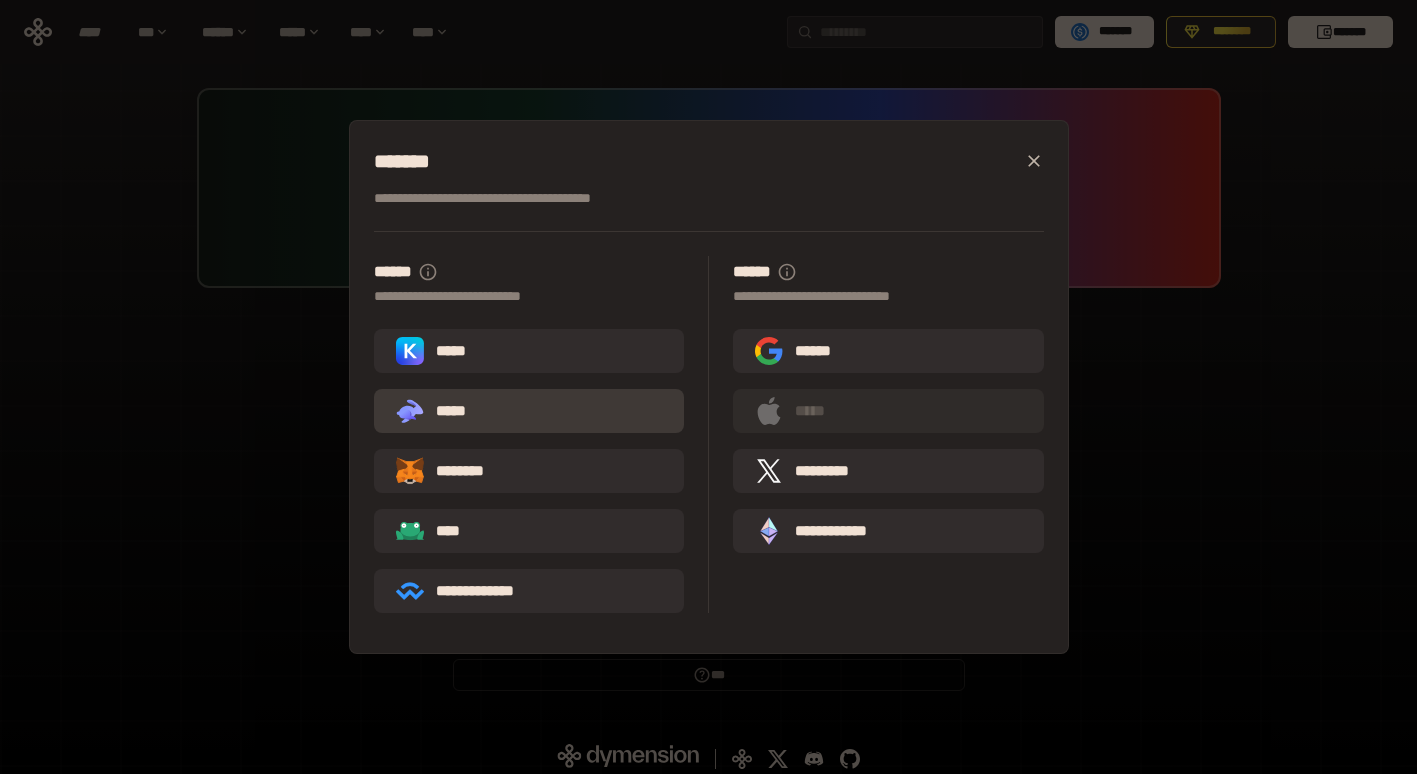 click on ".st0{fill:url(#SVGID_1_);}
.st1{fill-rule:evenodd;clip-rule:evenodd;fill:url(#SVGID_00000161597173617360504640000012432366591255278478_);}
.st2{fill-rule:evenodd;clip-rule:evenodd;fill:url(#SVGID_00000021803777515098205300000017382971856690286485_);}
.st3{fill:url(#SVGID_00000031192219548086493050000012287181694732331425_);}
*****" at bounding box center [529, 411] 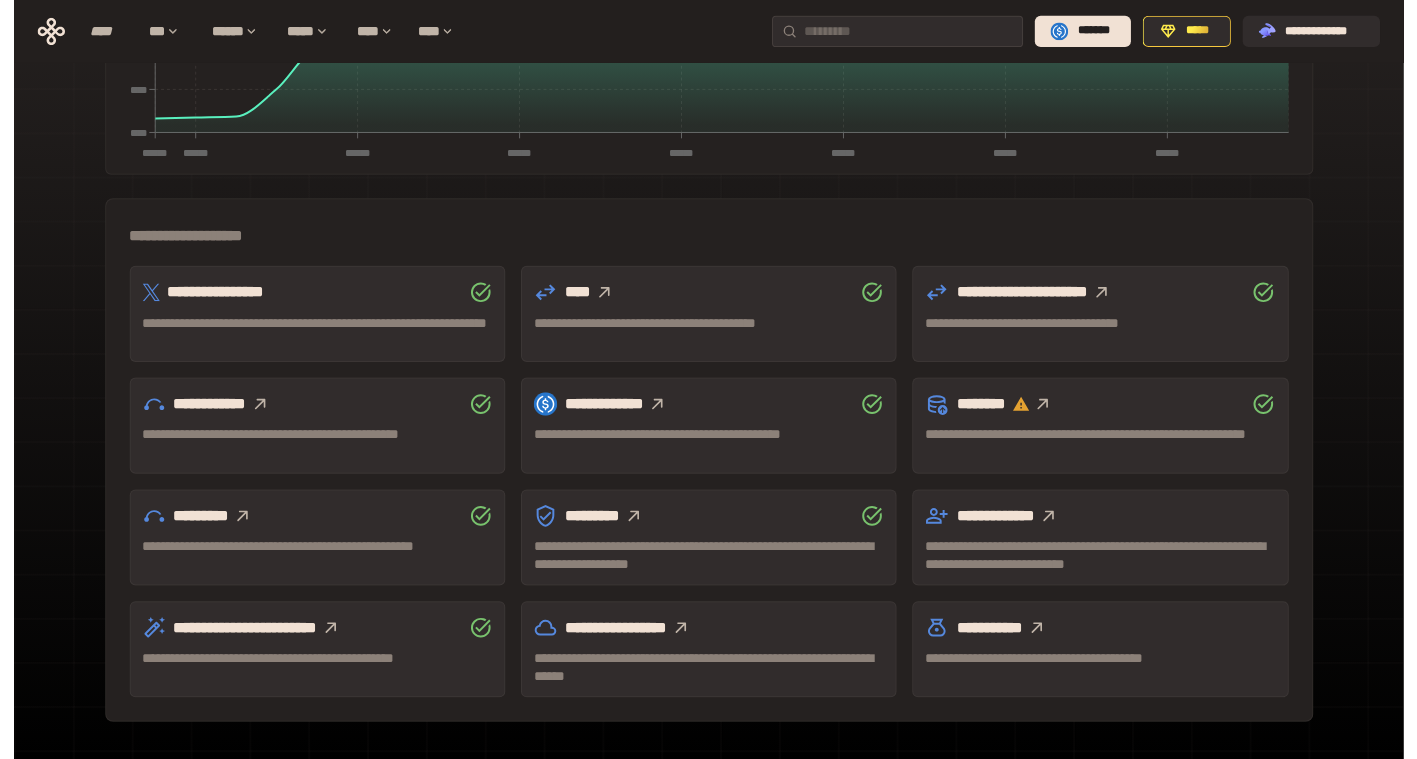 scroll, scrollTop: 500, scrollLeft: 0, axis: vertical 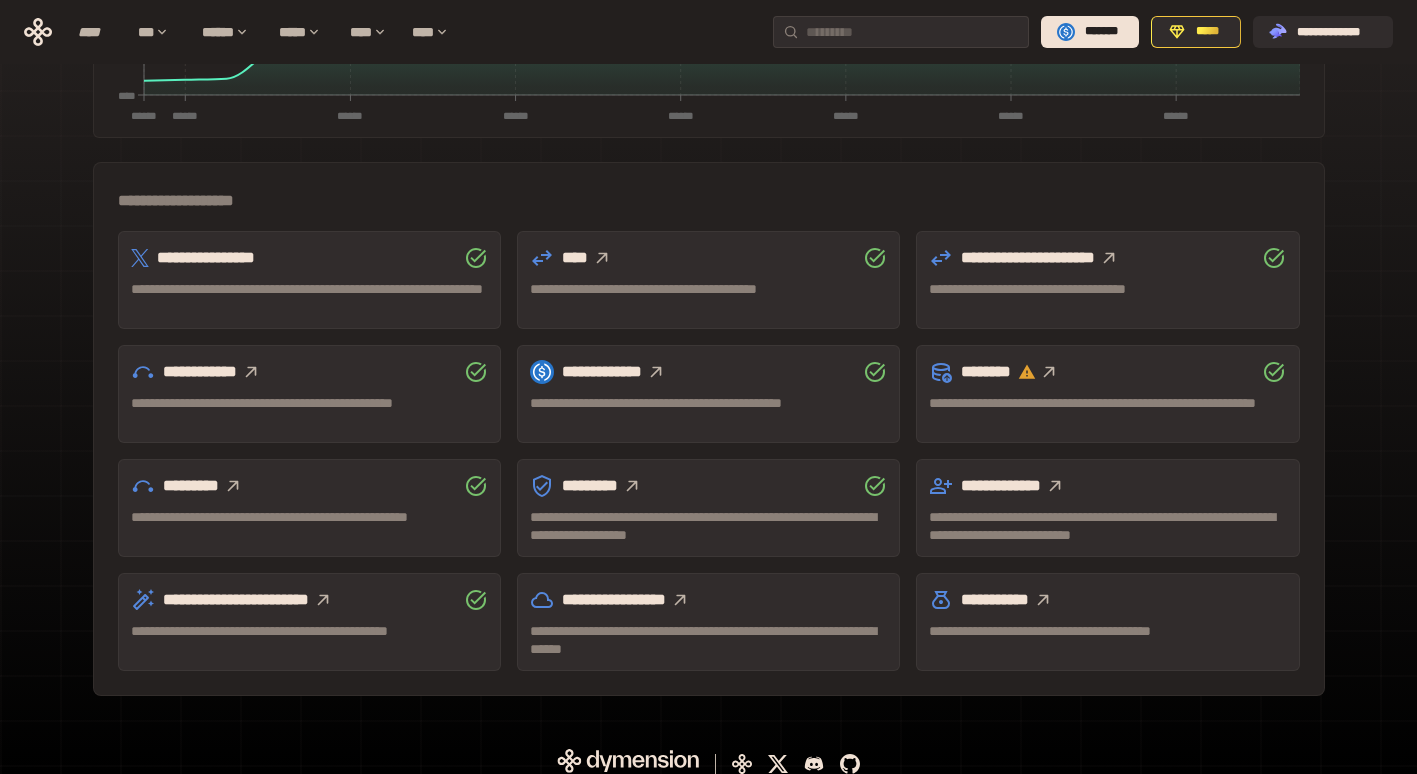 click 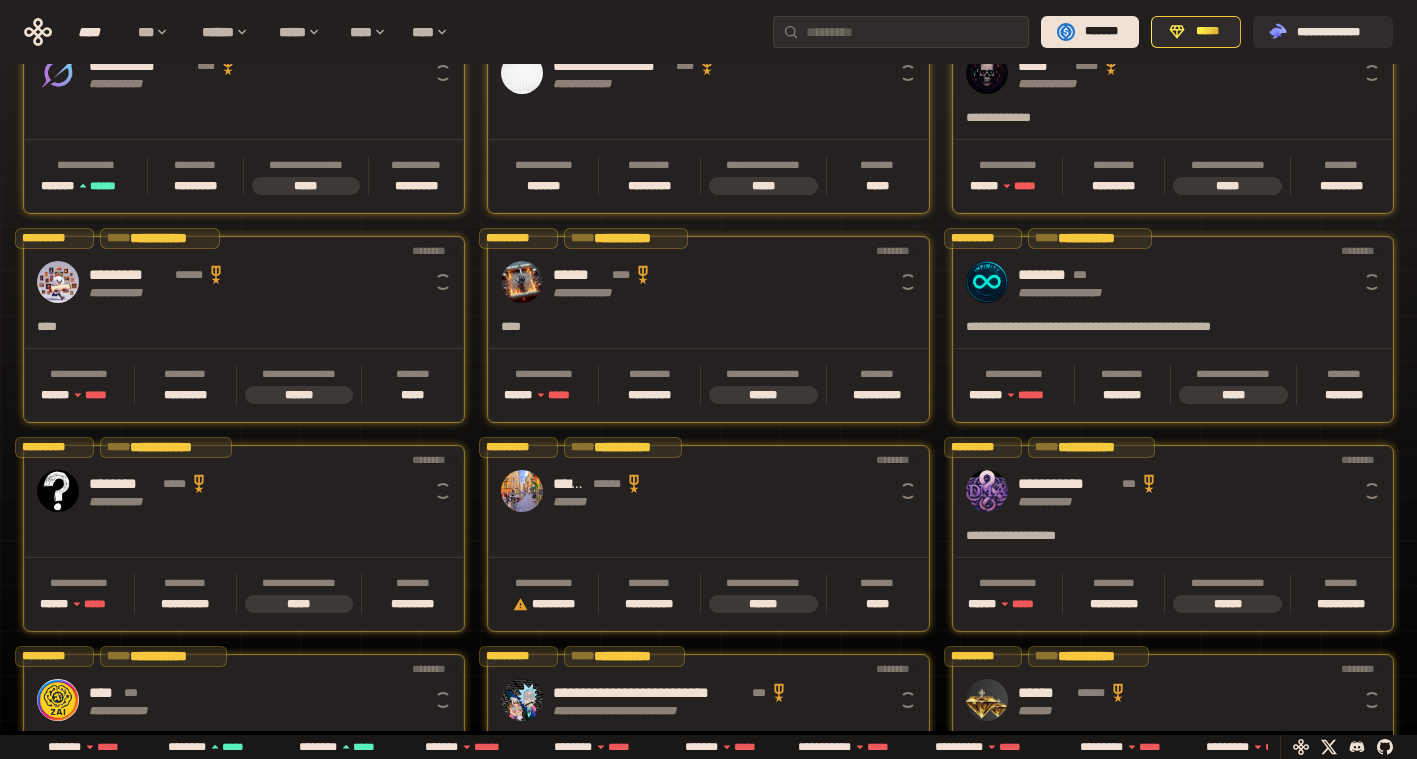 scroll, scrollTop: 0, scrollLeft: 16, axis: horizontal 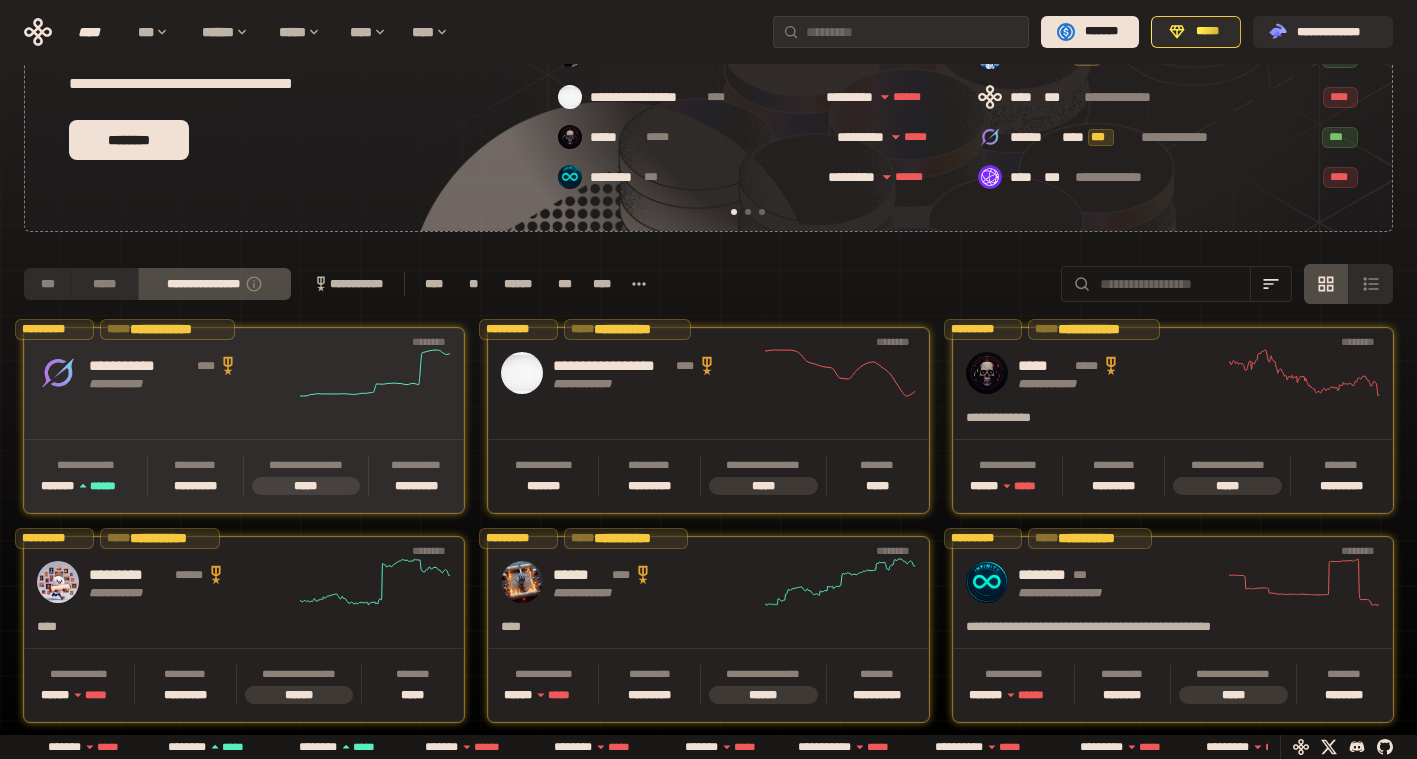 click on "**********" at bounding box center (244, 373) 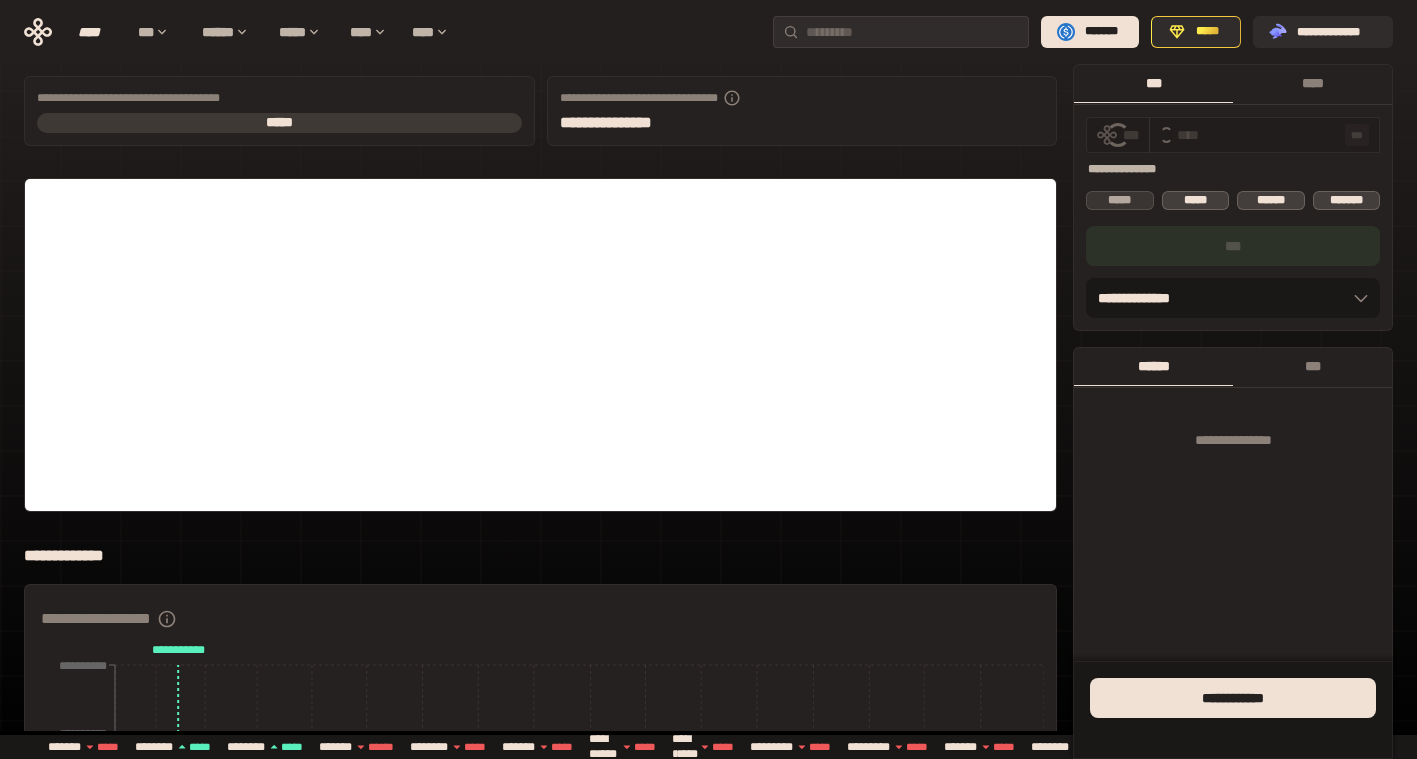 click on "*****" at bounding box center [1120, 200] 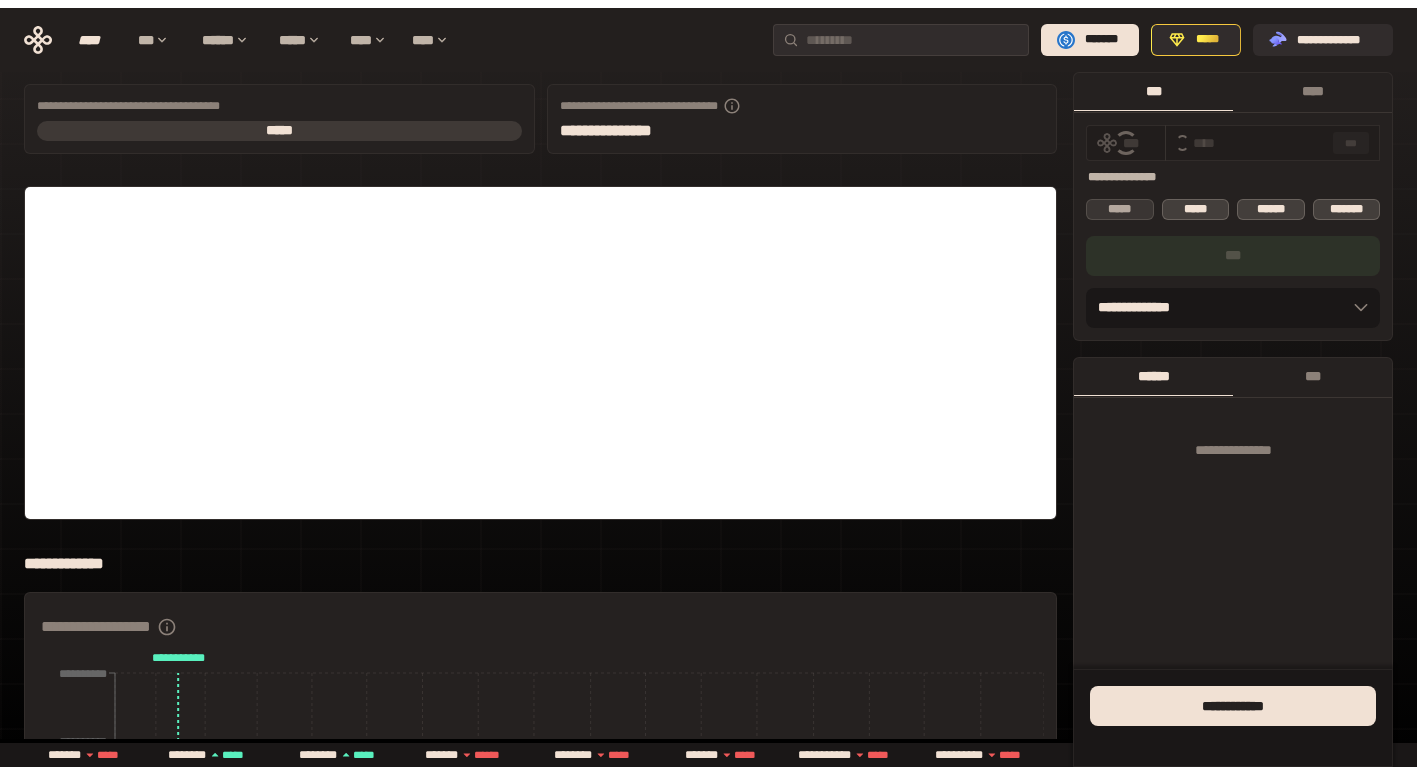 scroll, scrollTop: 0, scrollLeft: 0, axis: both 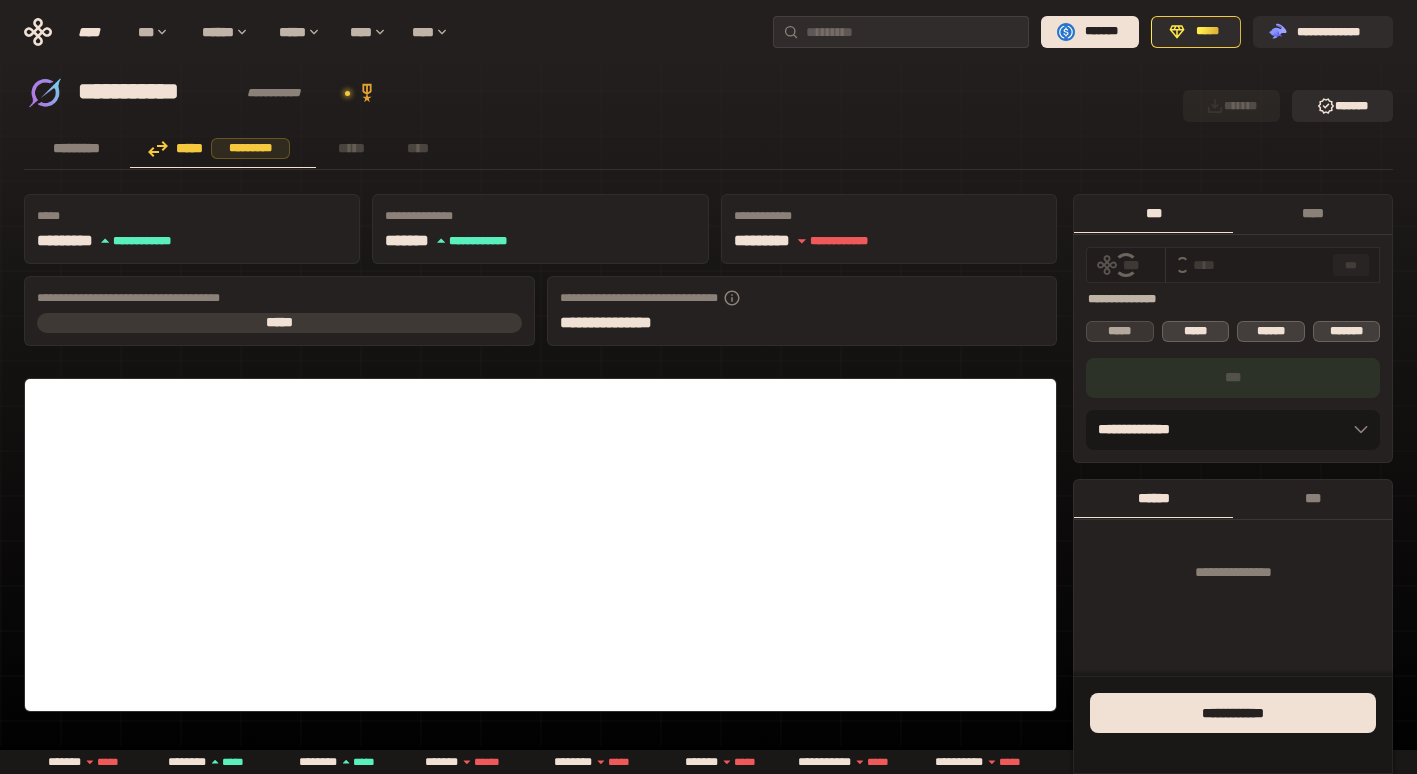 type on "*" 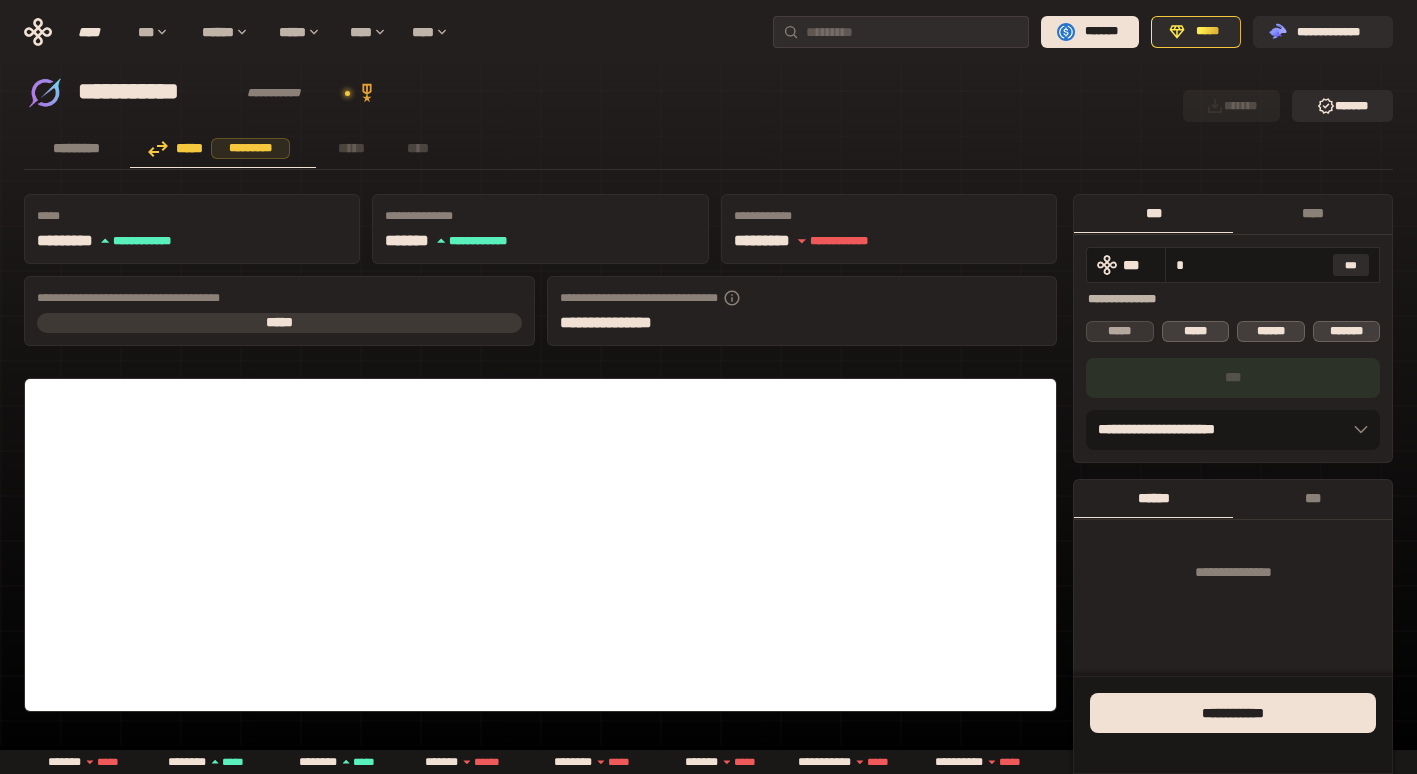 click on "*****" at bounding box center [1120, 331] 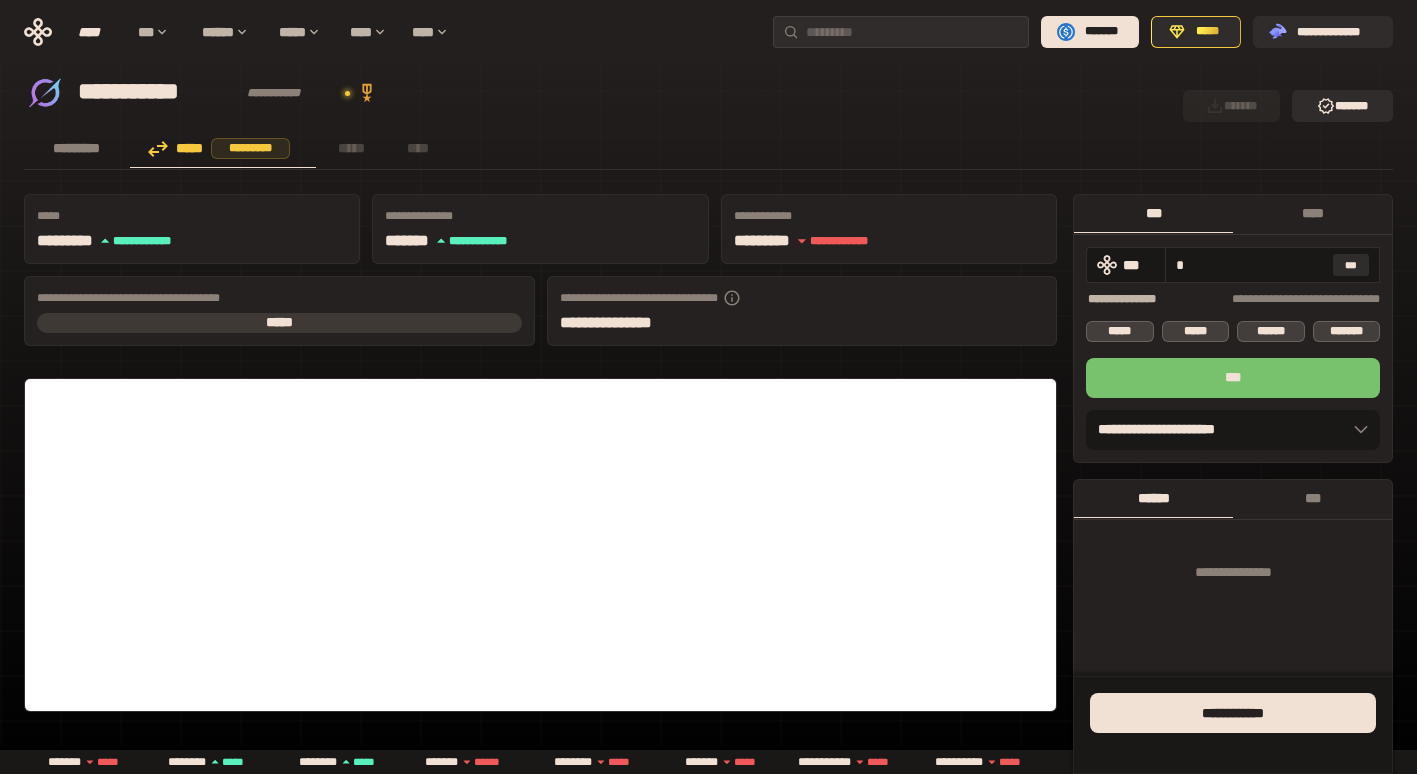 click on "***" at bounding box center [1233, 378] 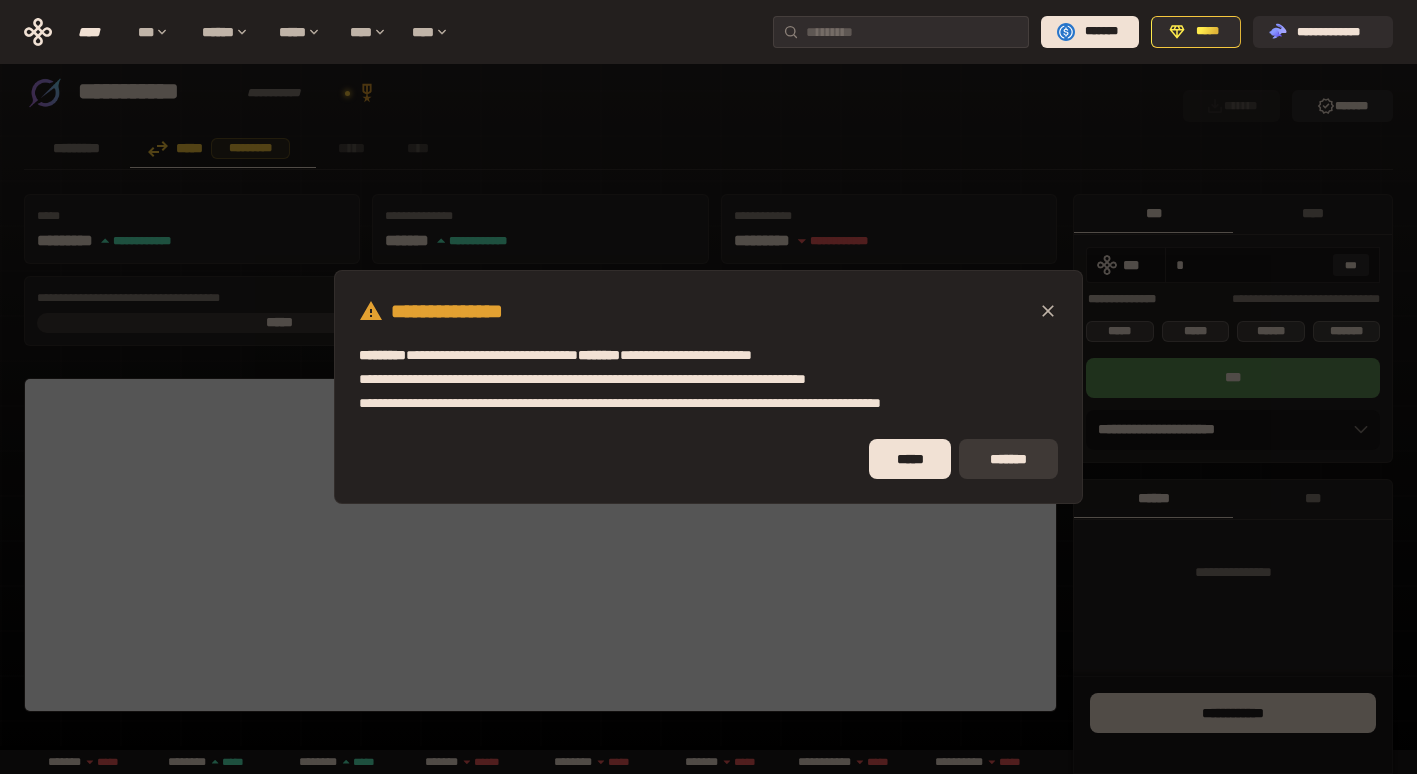 click on "*******" at bounding box center (1008, 459) 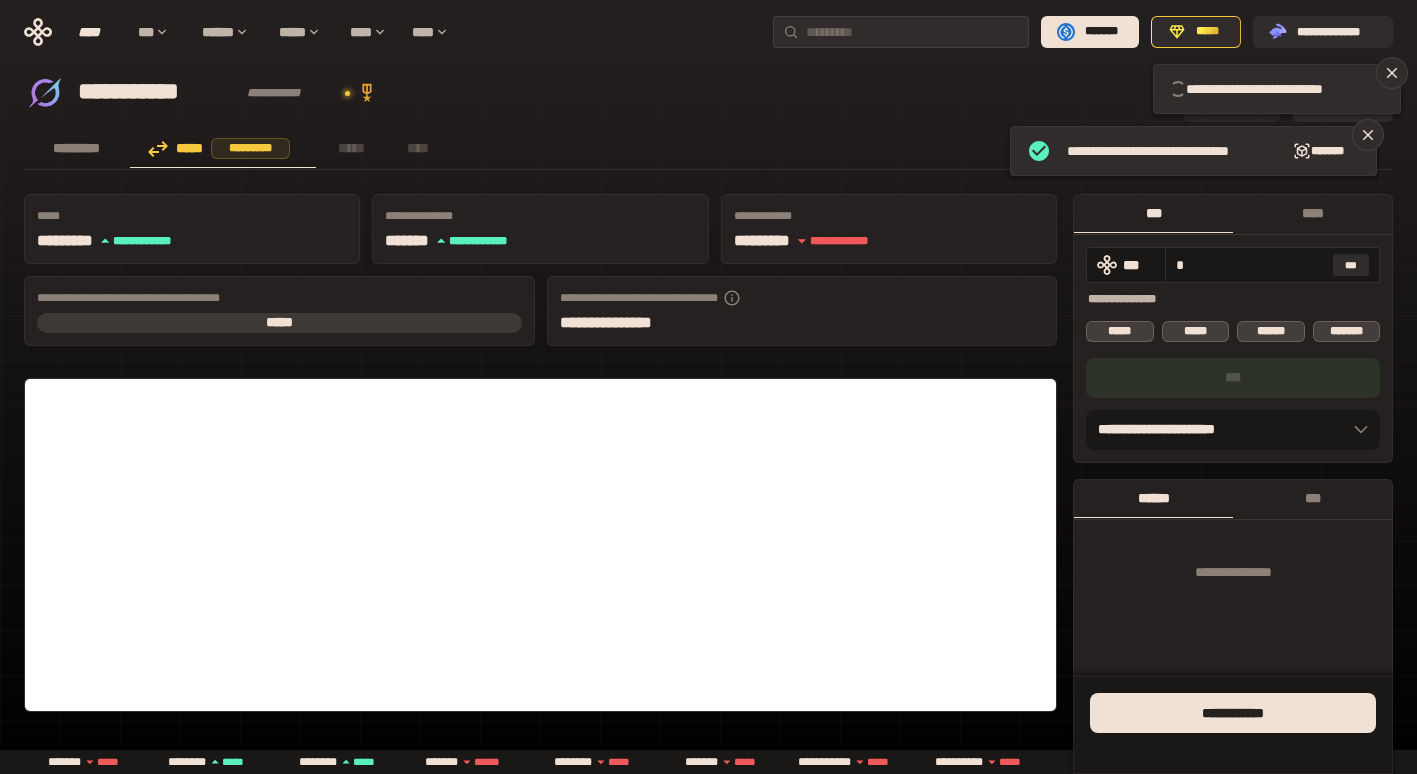 type 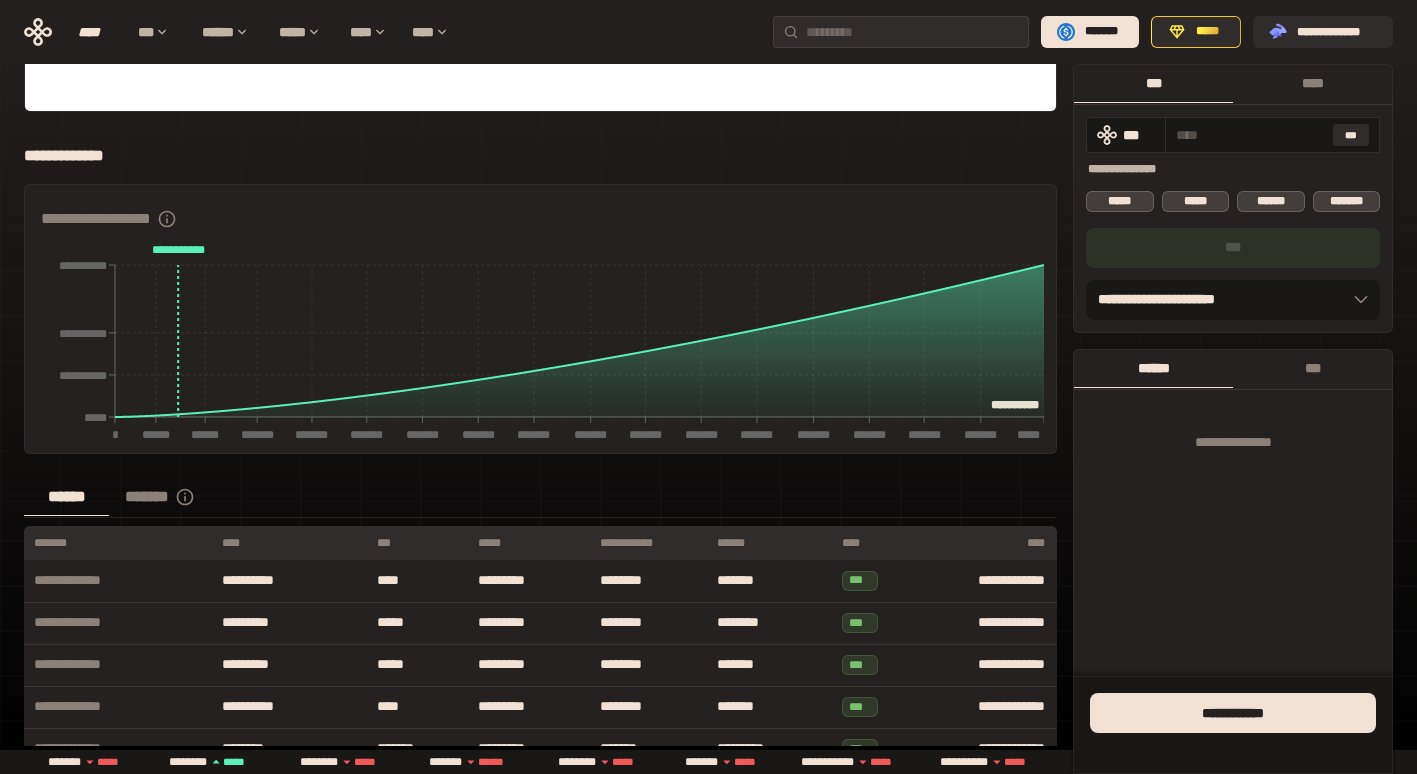 scroll, scrollTop: 0, scrollLeft: 0, axis: both 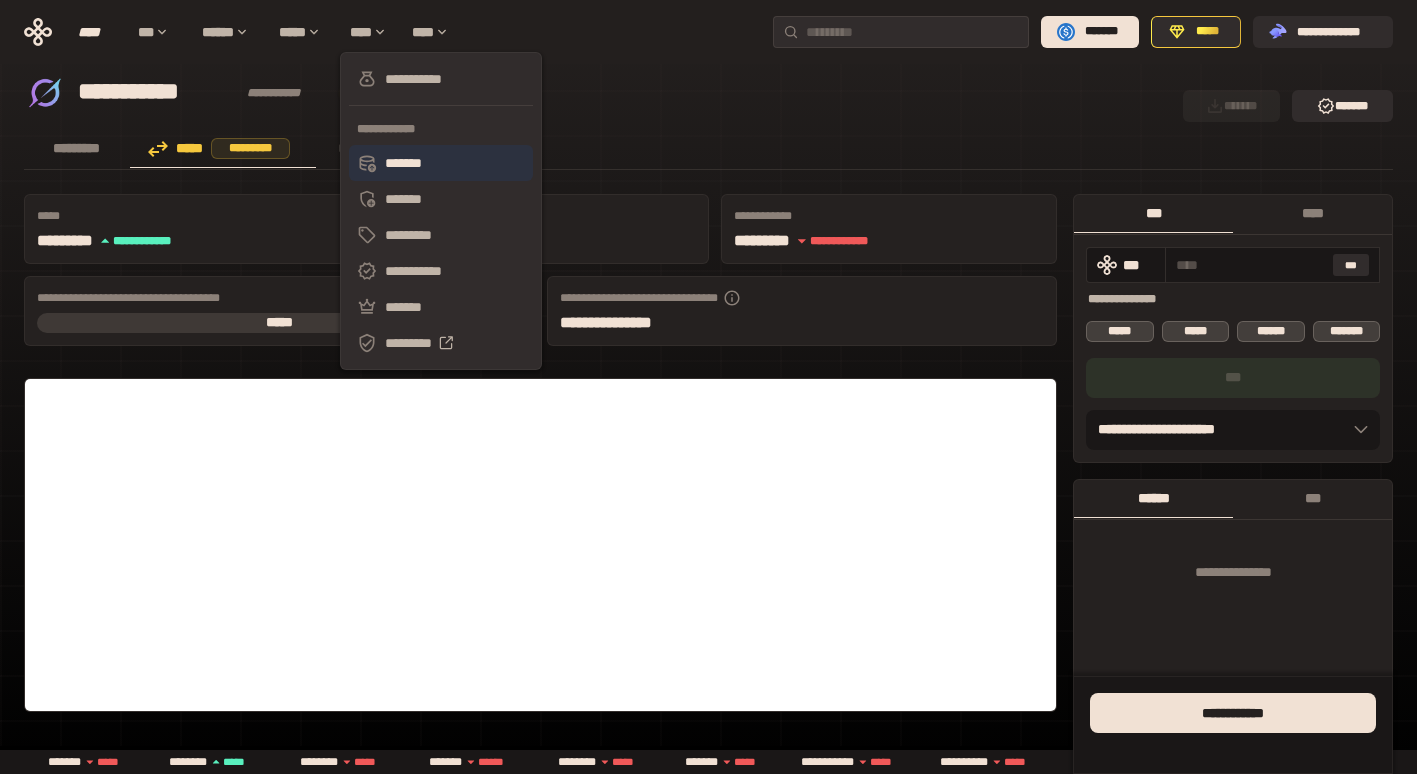 click on "*******" at bounding box center (441, 163) 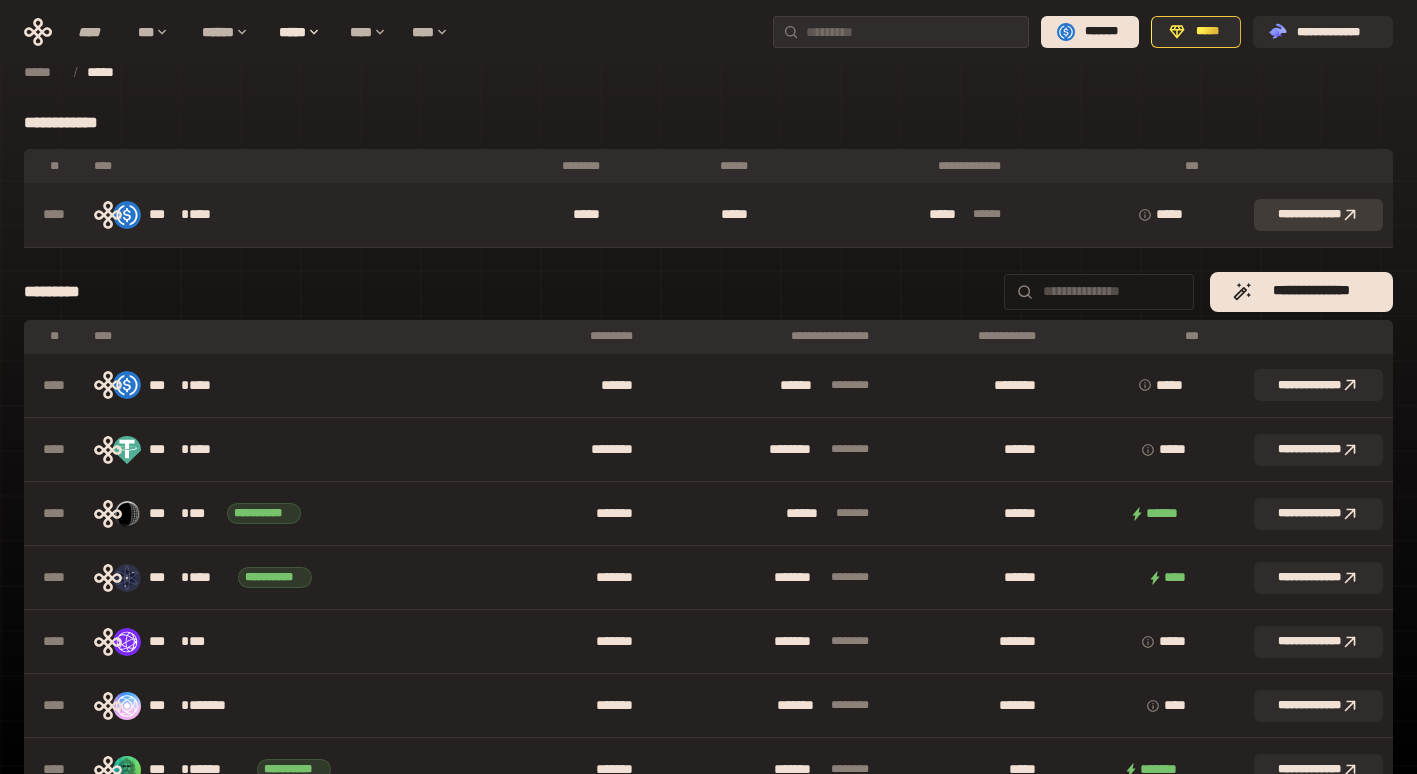 click on "**********" at bounding box center [1318, 215] 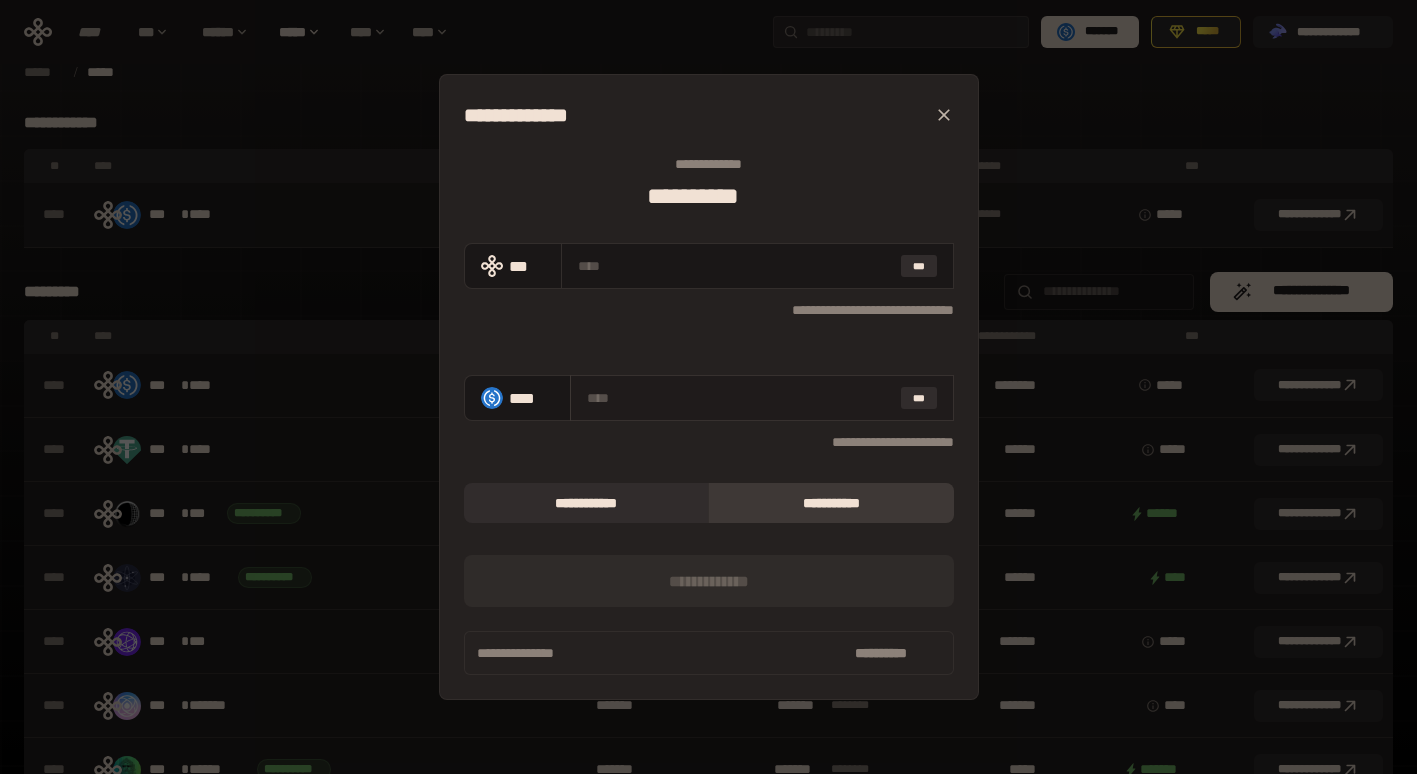 click at bounding box center (740, 398) 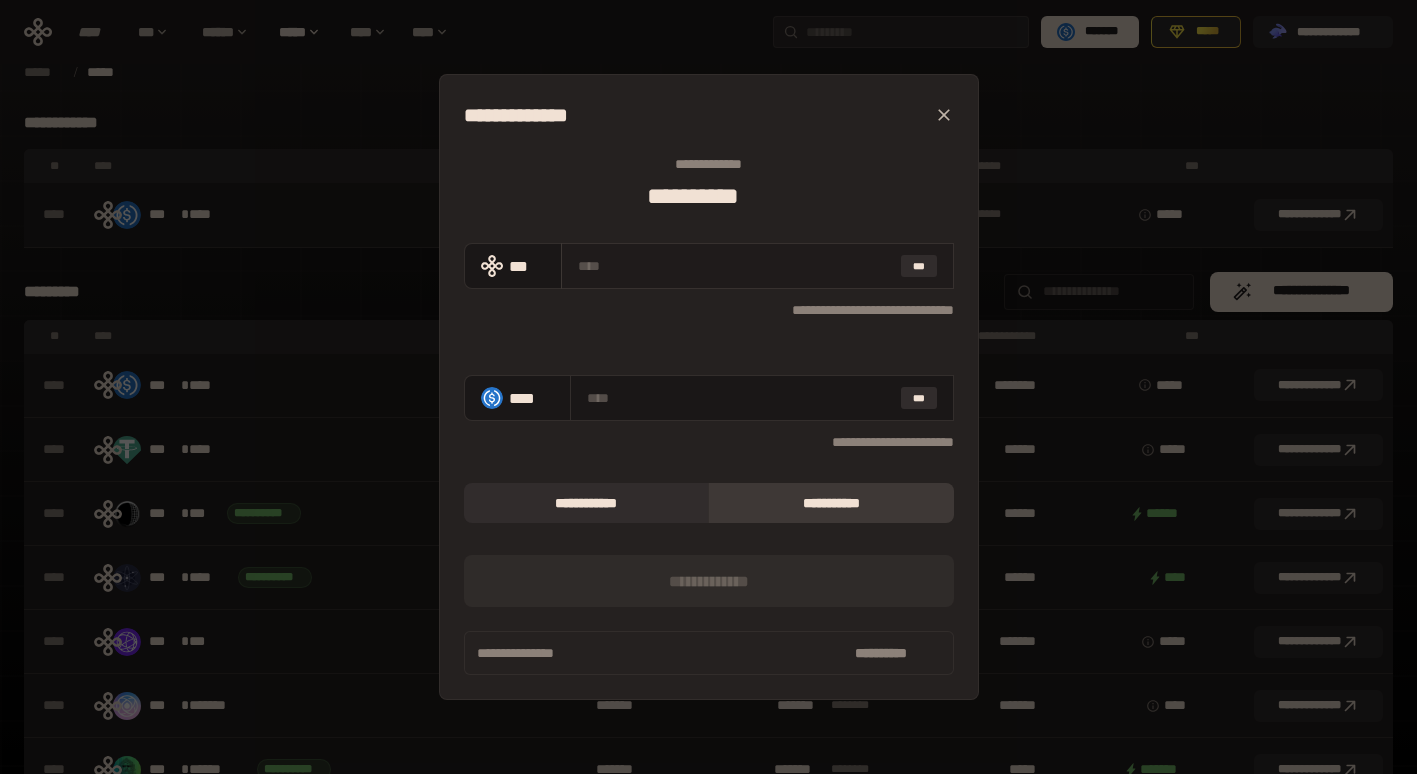 click on "***" at bounding box center [757, 266] 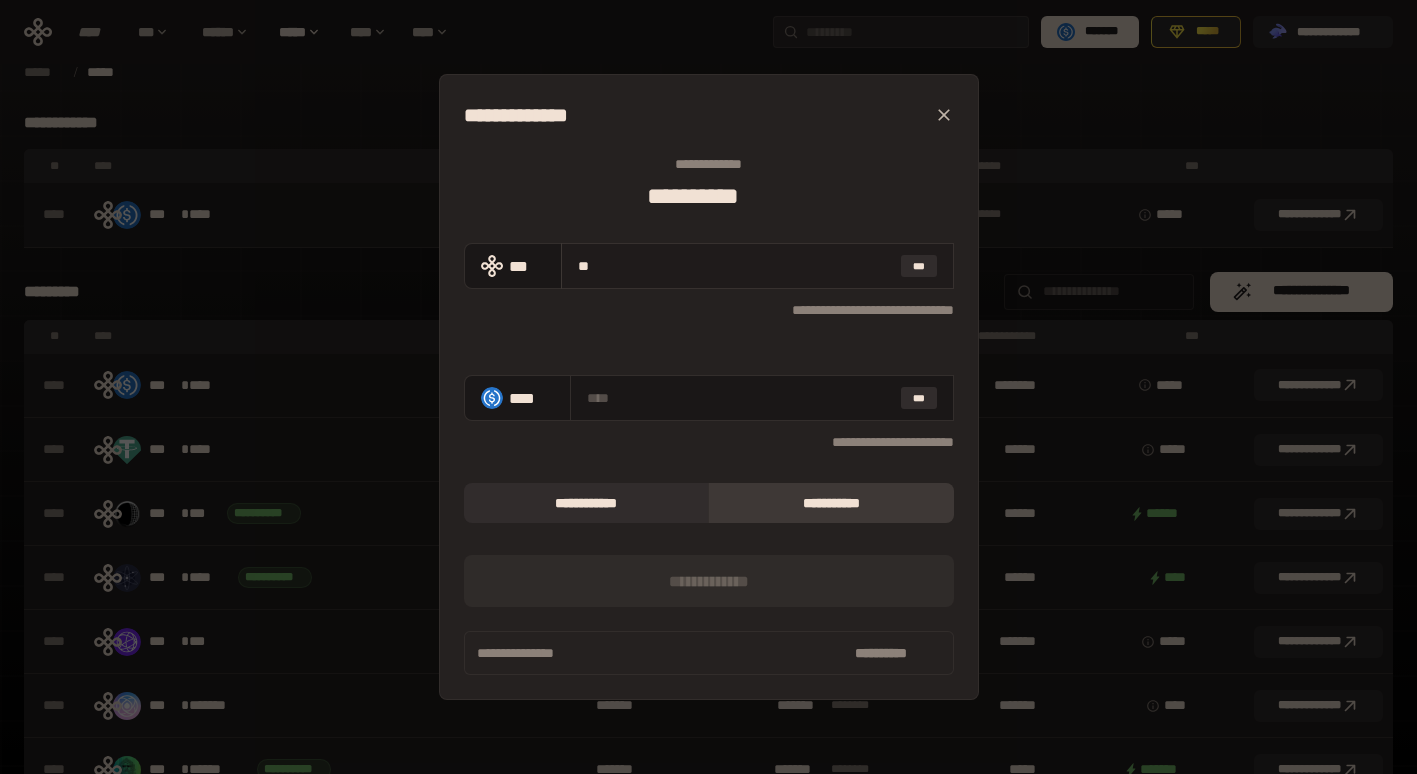 type on "***" 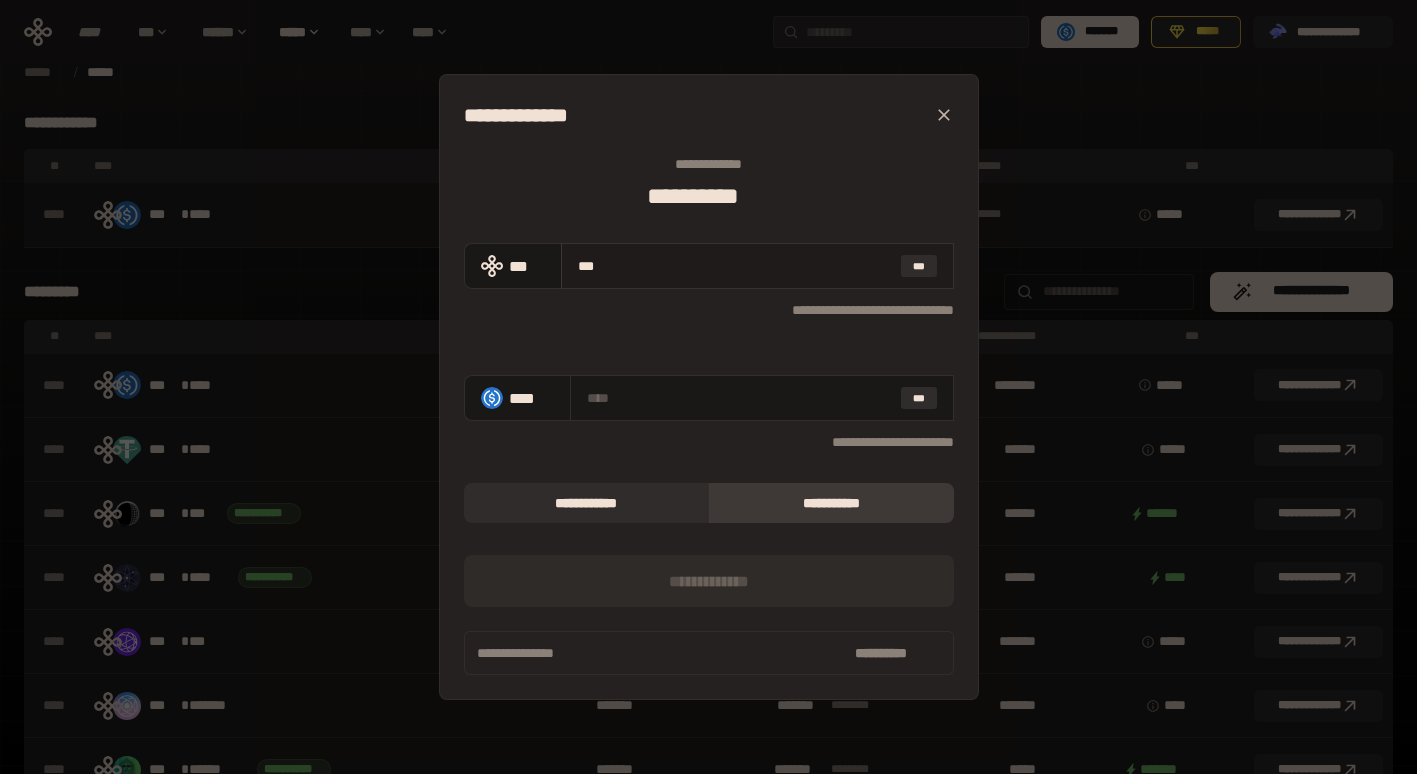 type on "**********" 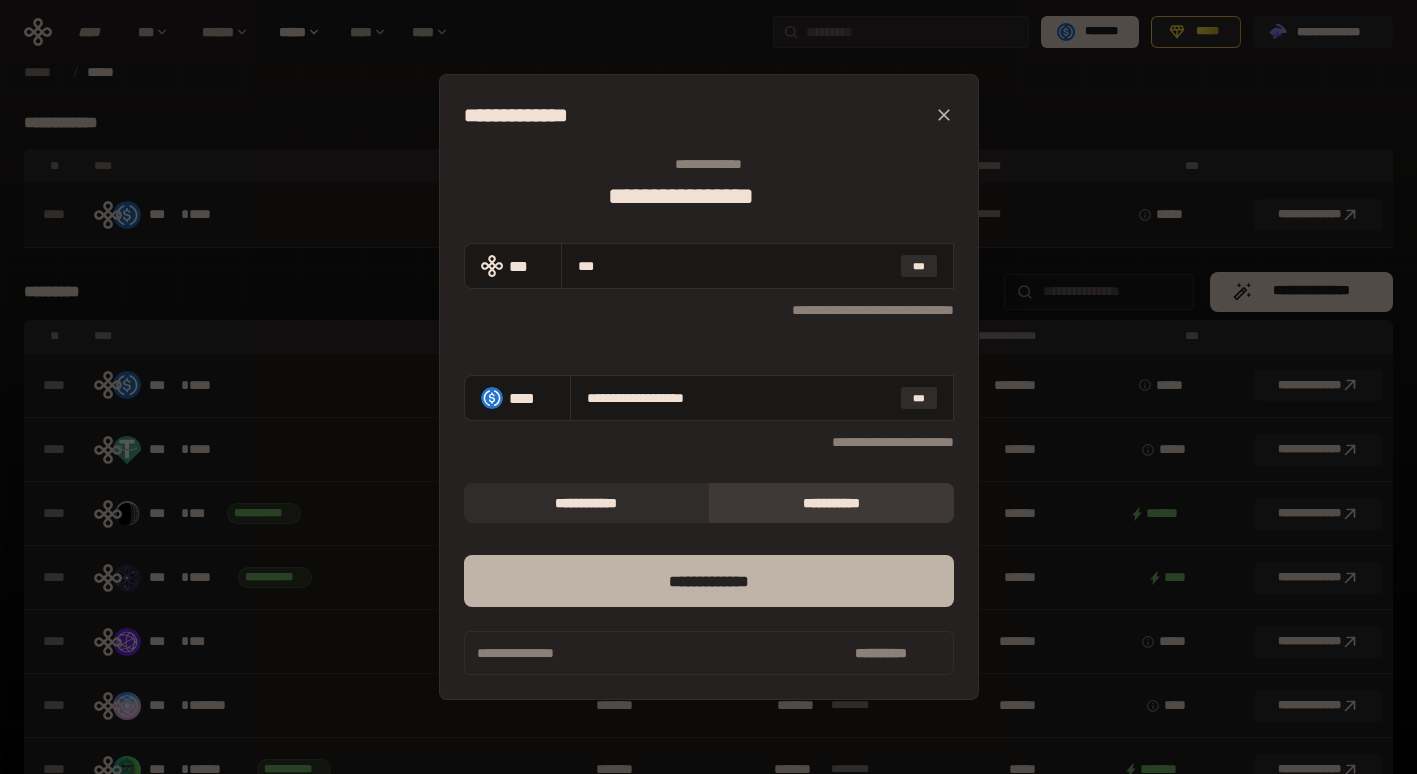 type on "***" 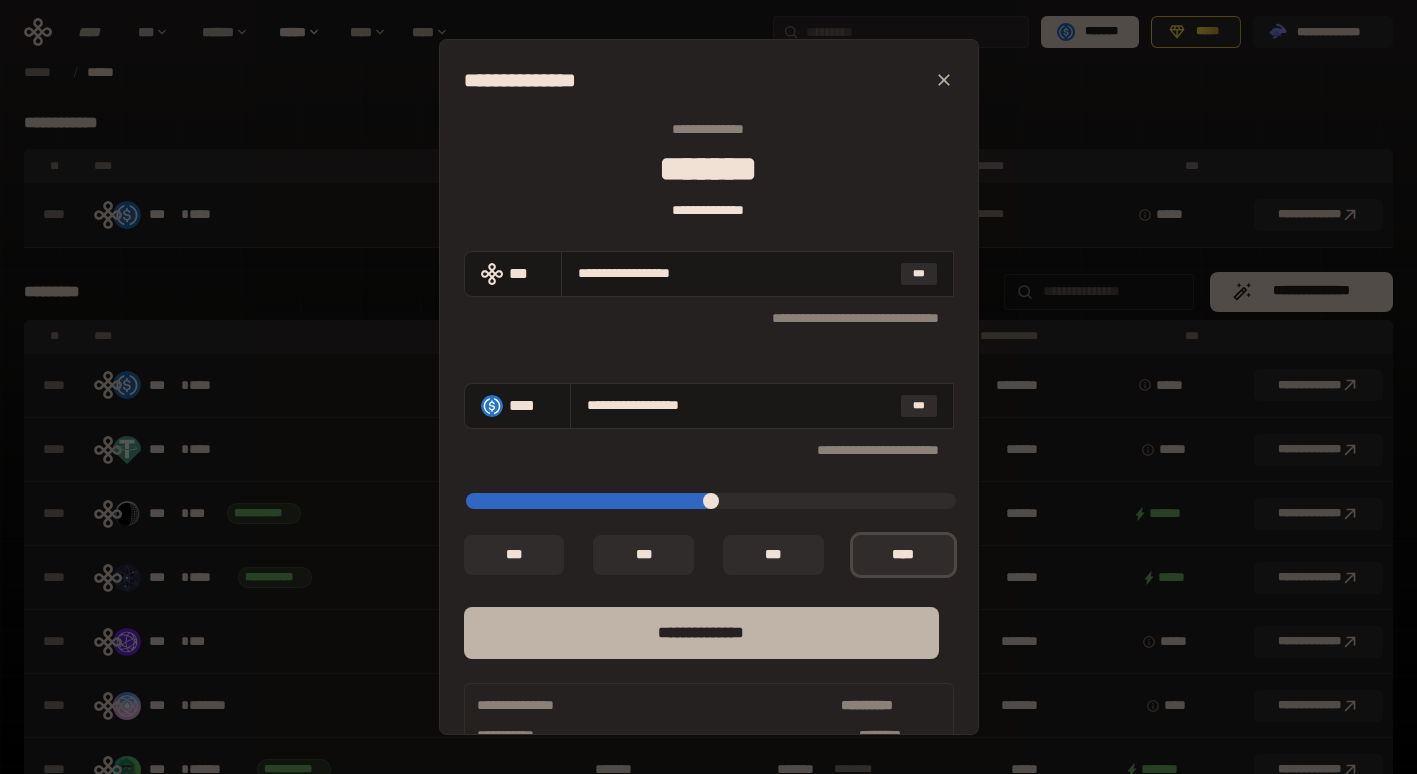 click on "**** *********" at bounding box center (701, 633) 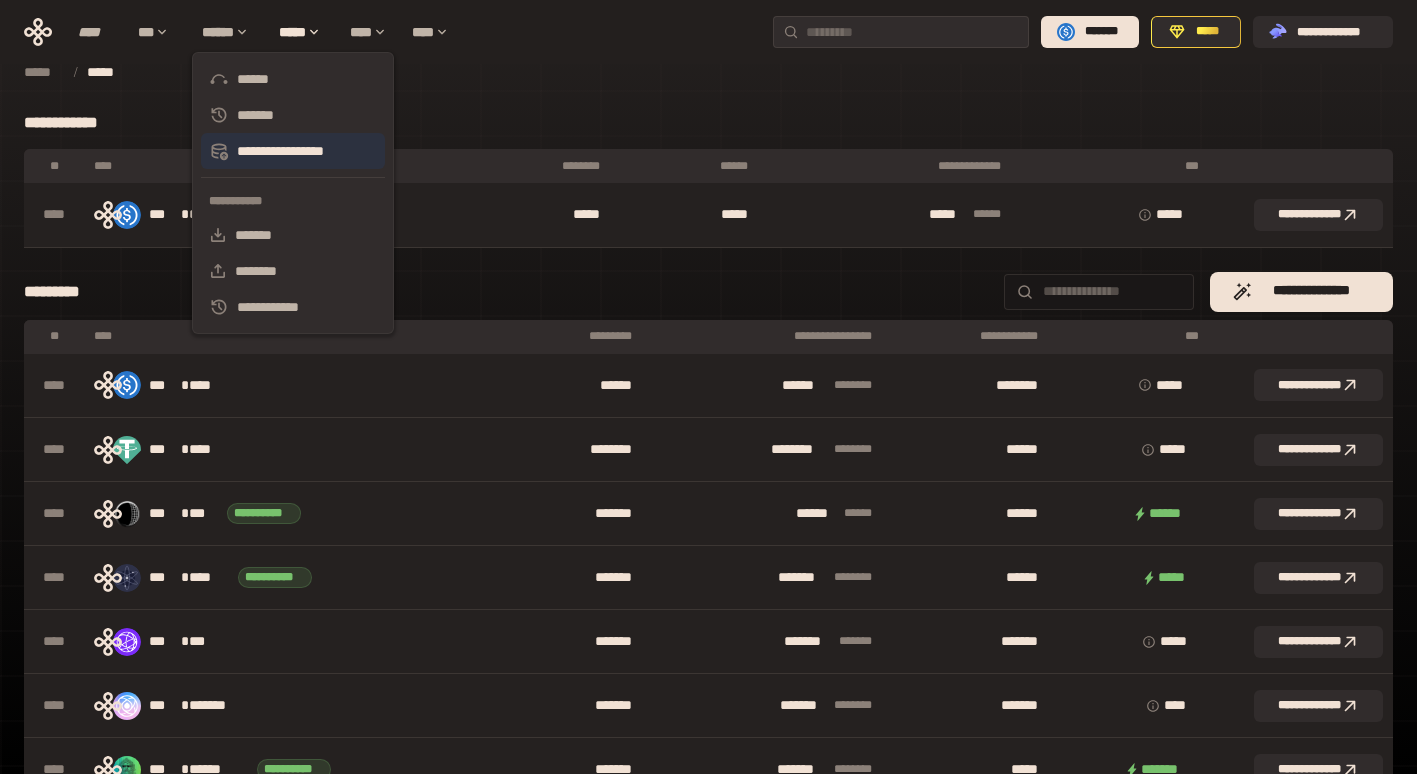 click 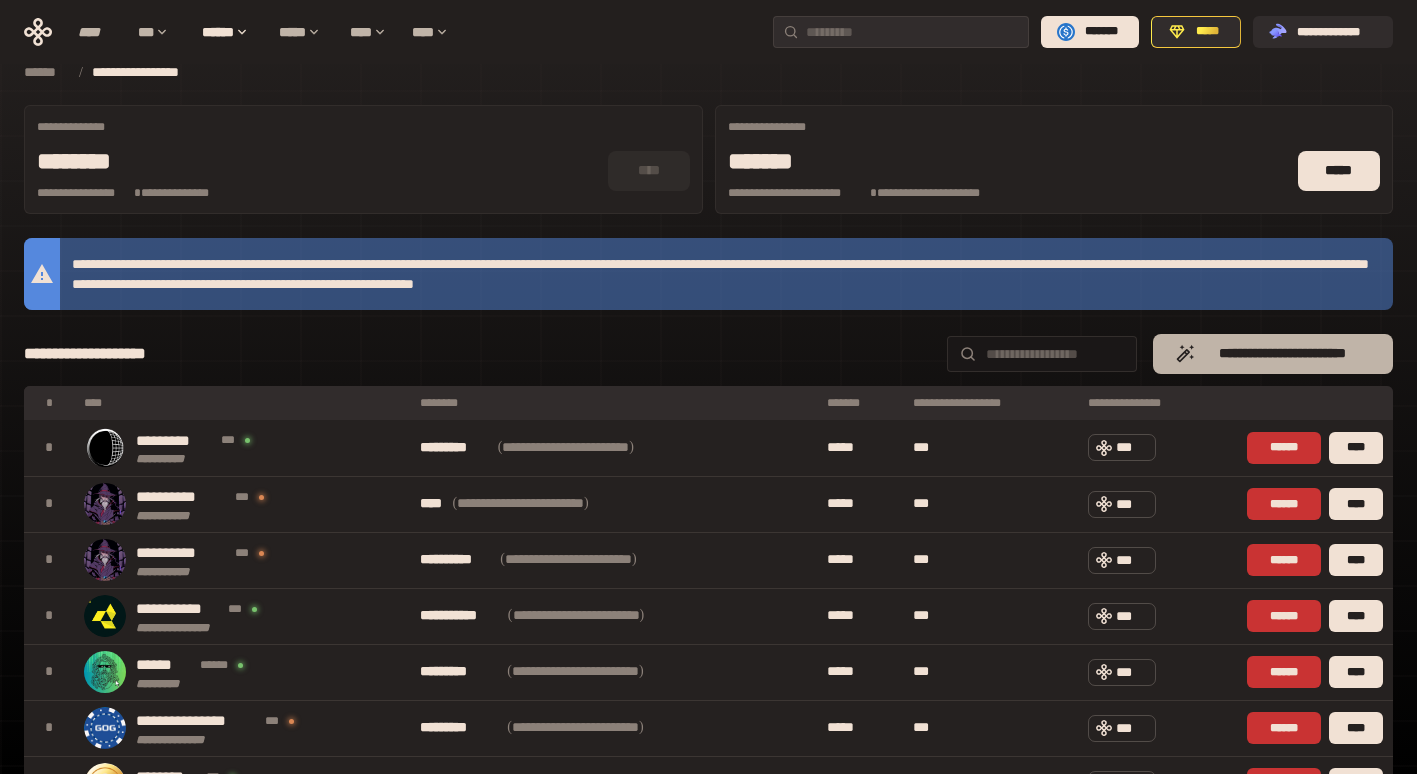 scroll, scrollTop: 100, scrollLeft: 0, axis: vertical 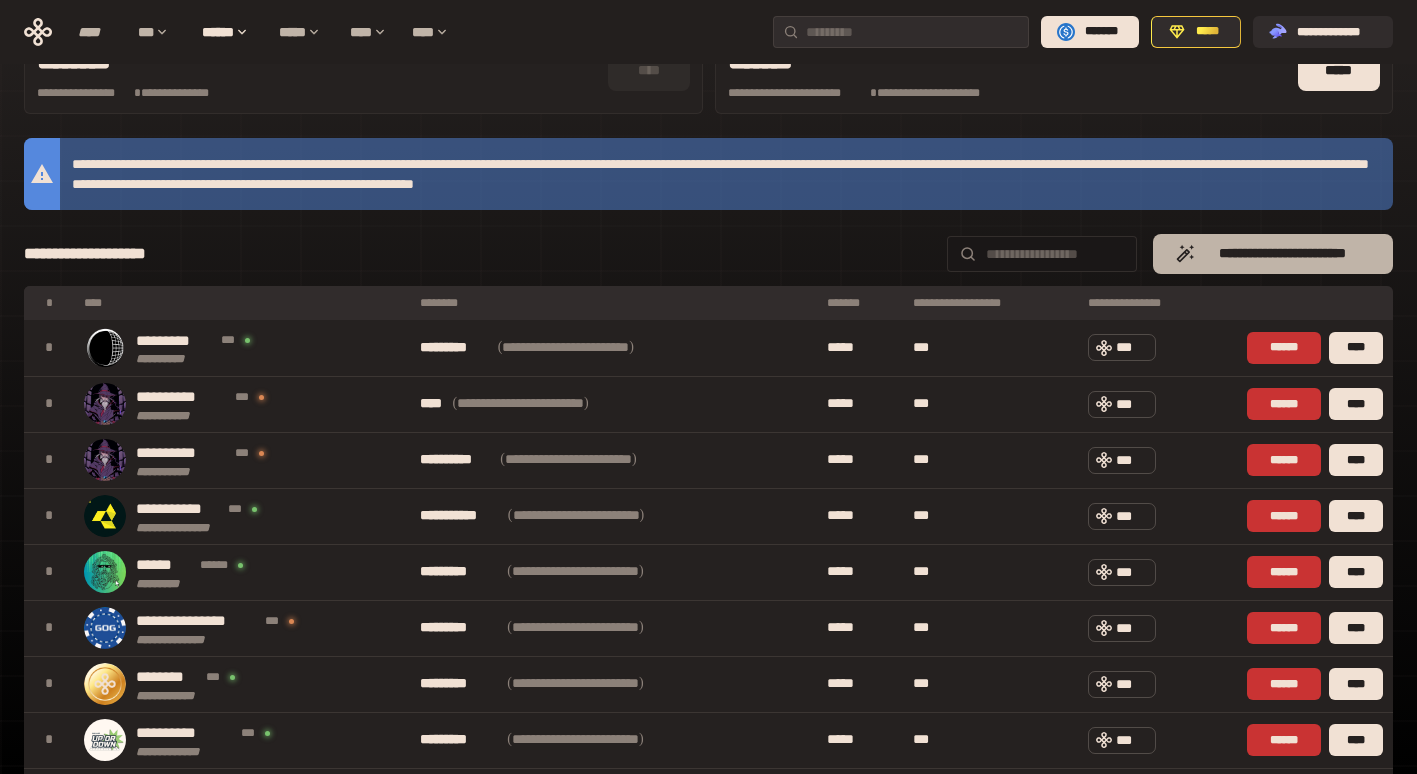 click on "**********" at bounding box center (1273, 254) 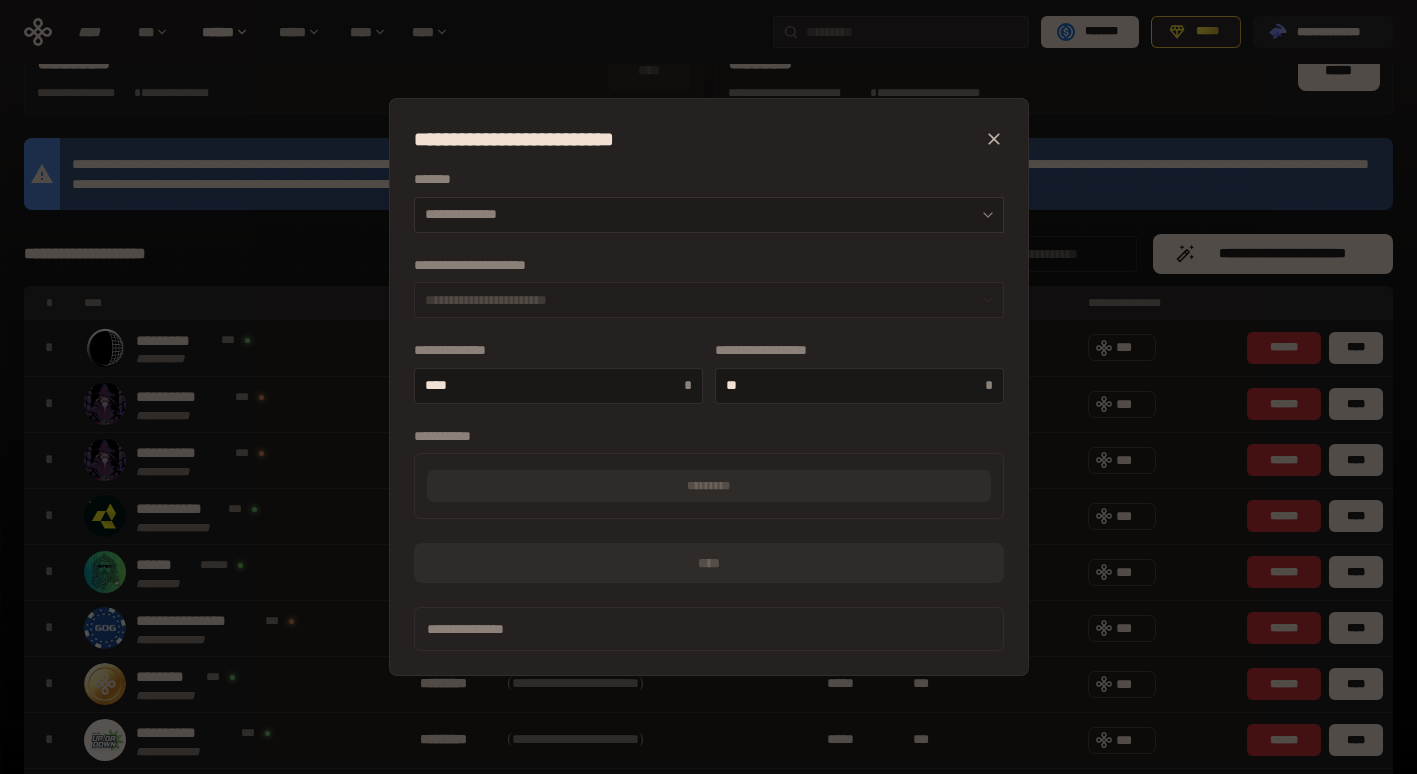 click on "**********" at bounding box center [709, 215] 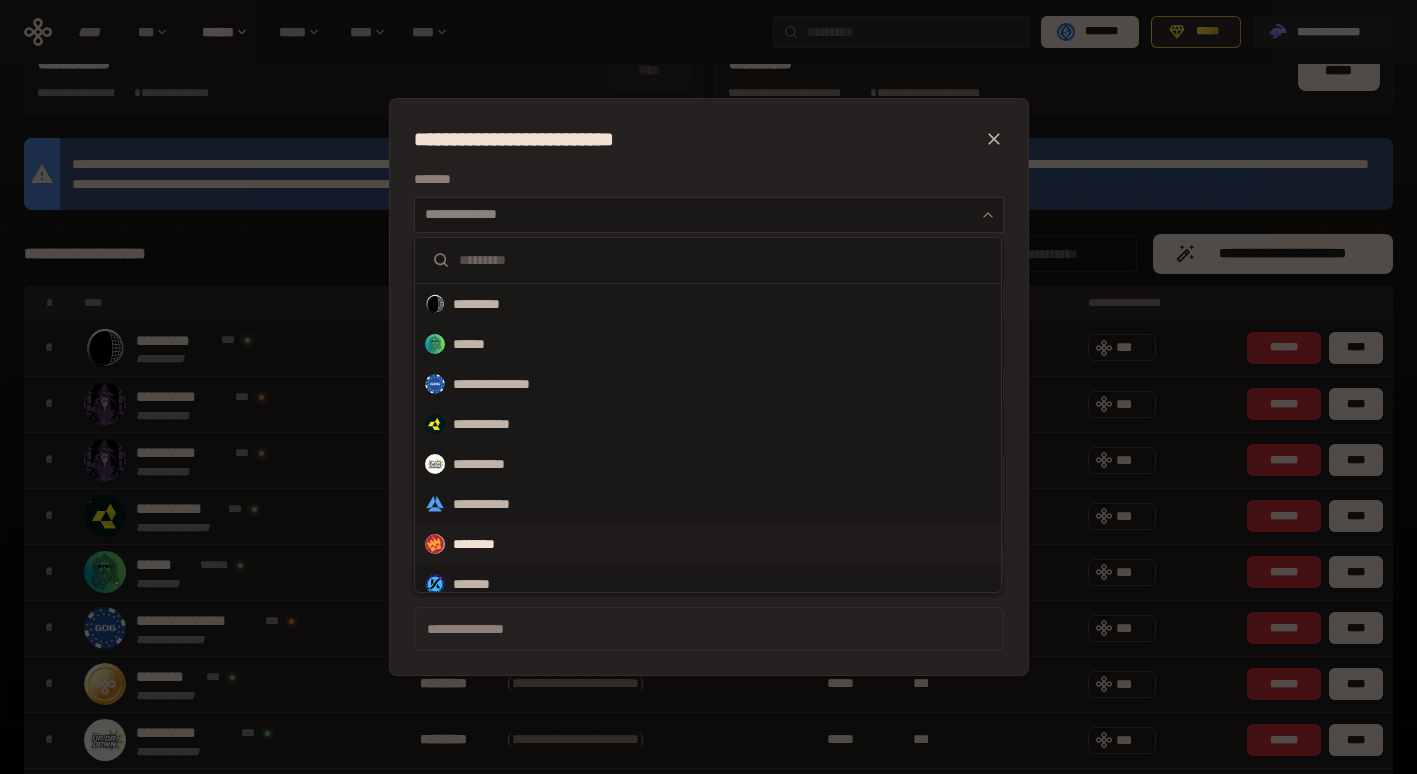 click on "********" at bounding box center (487, 544) 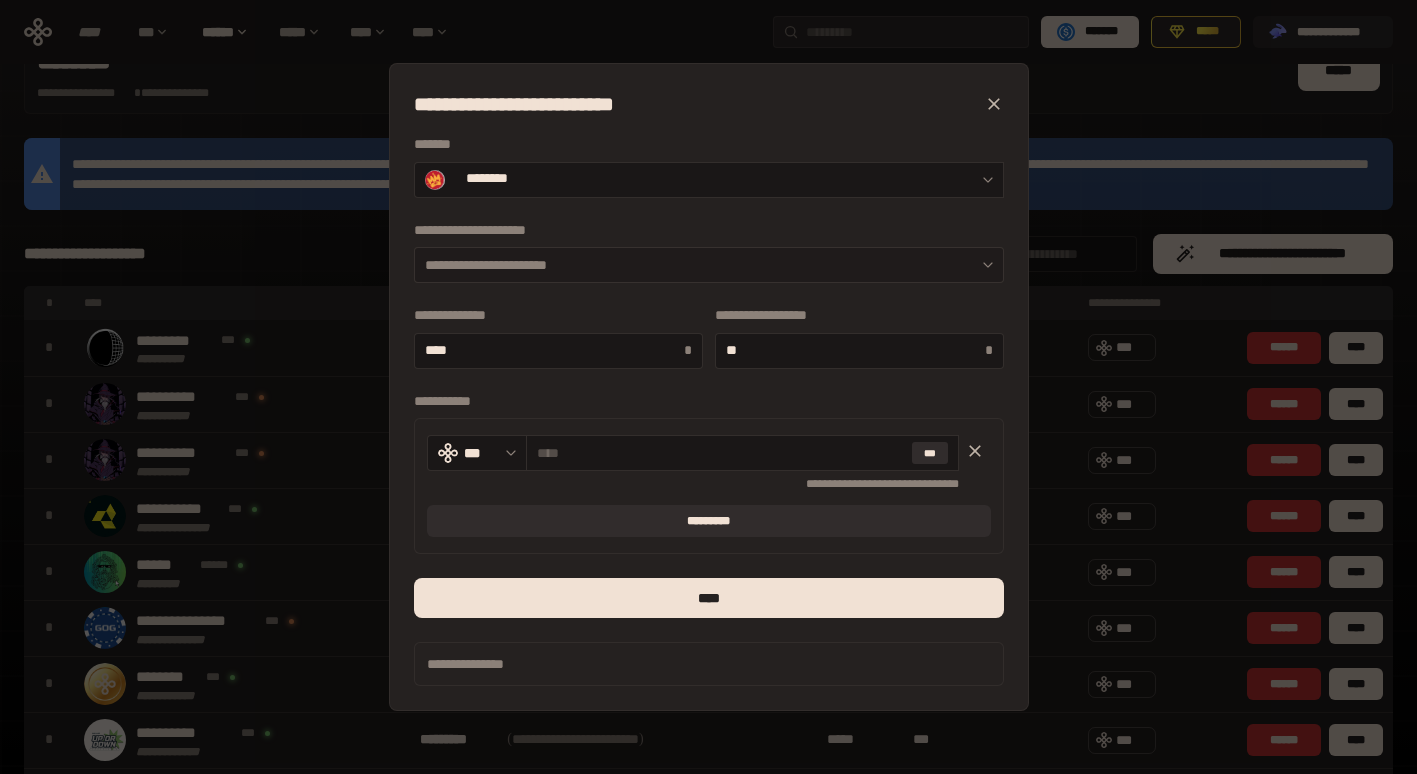click on "**********" at bounding box center [709, 265] 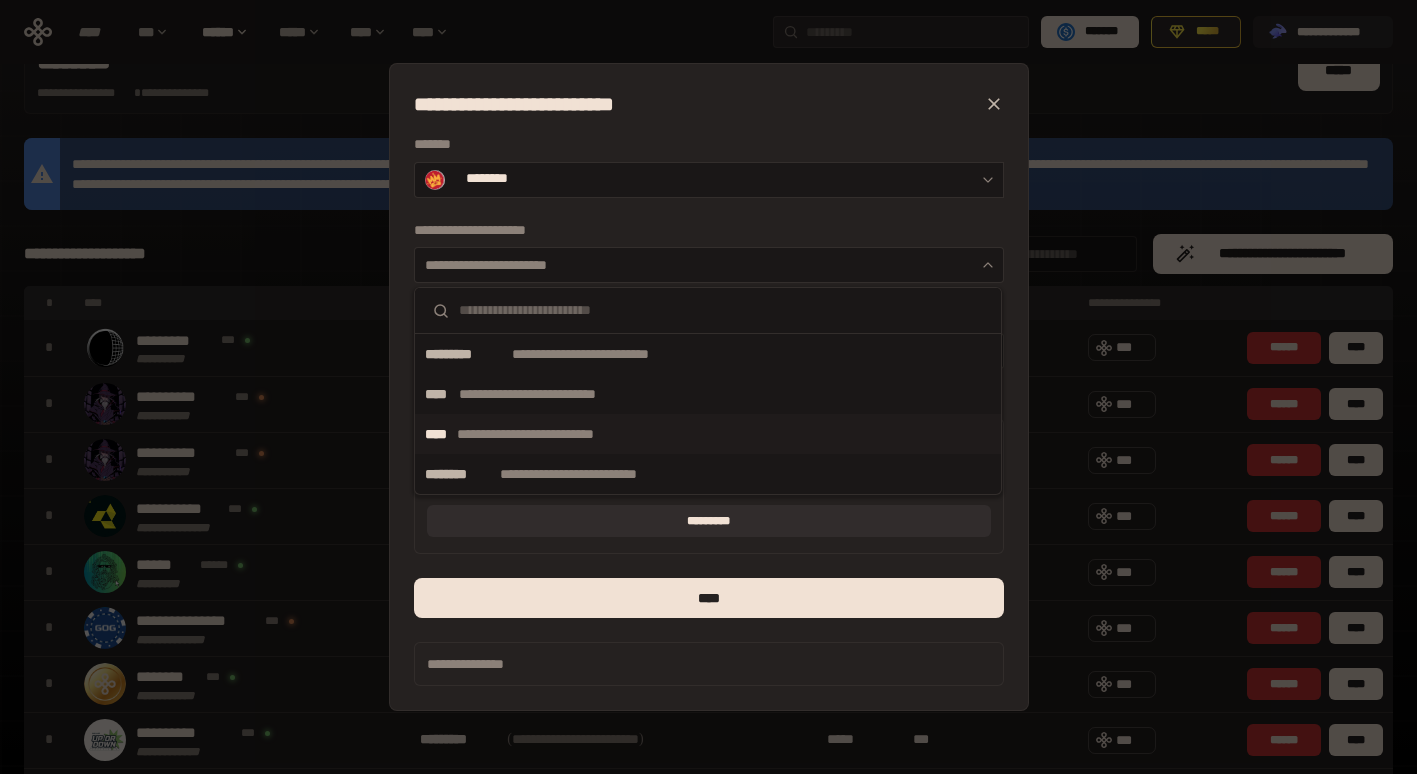 click on "**********" at bounding box center [556, 434] 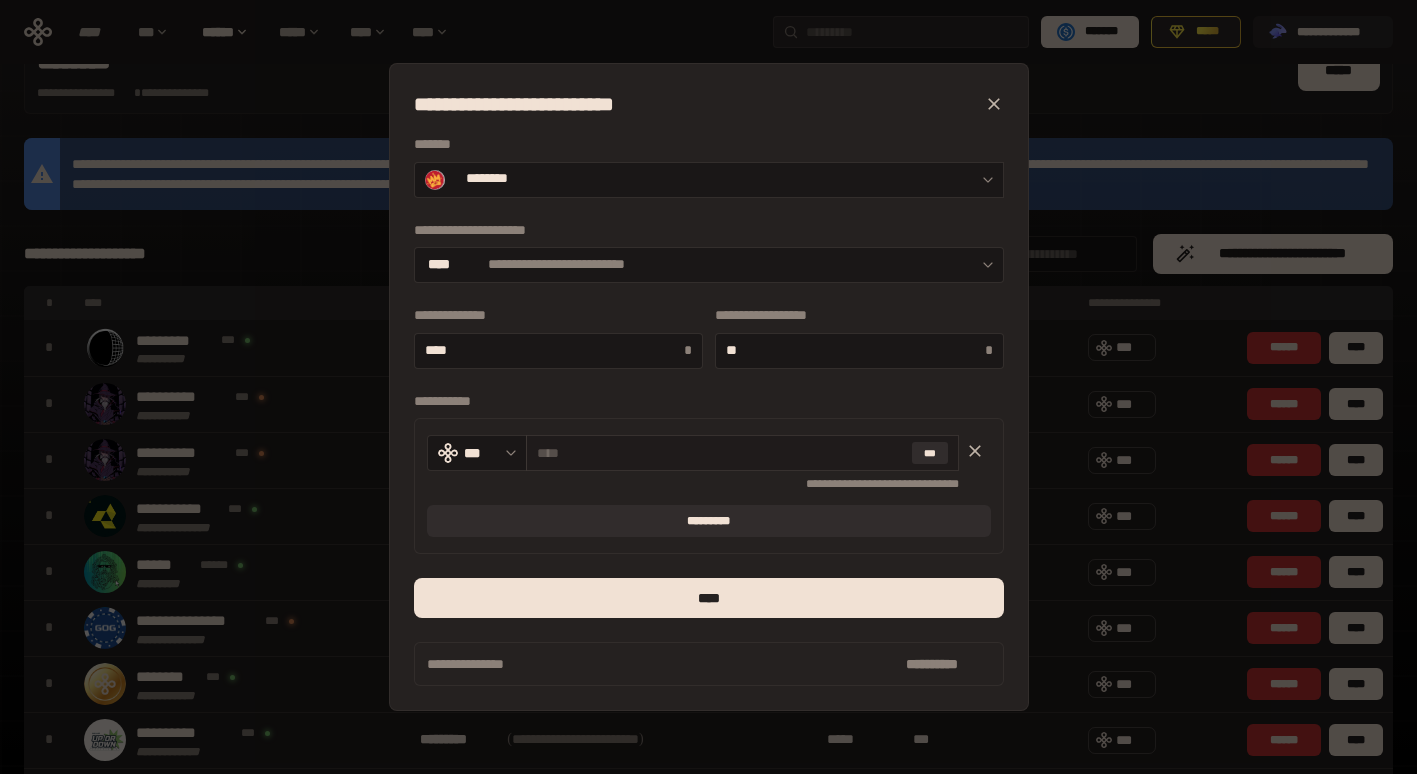click on "***" at bounding box center (742, 453) 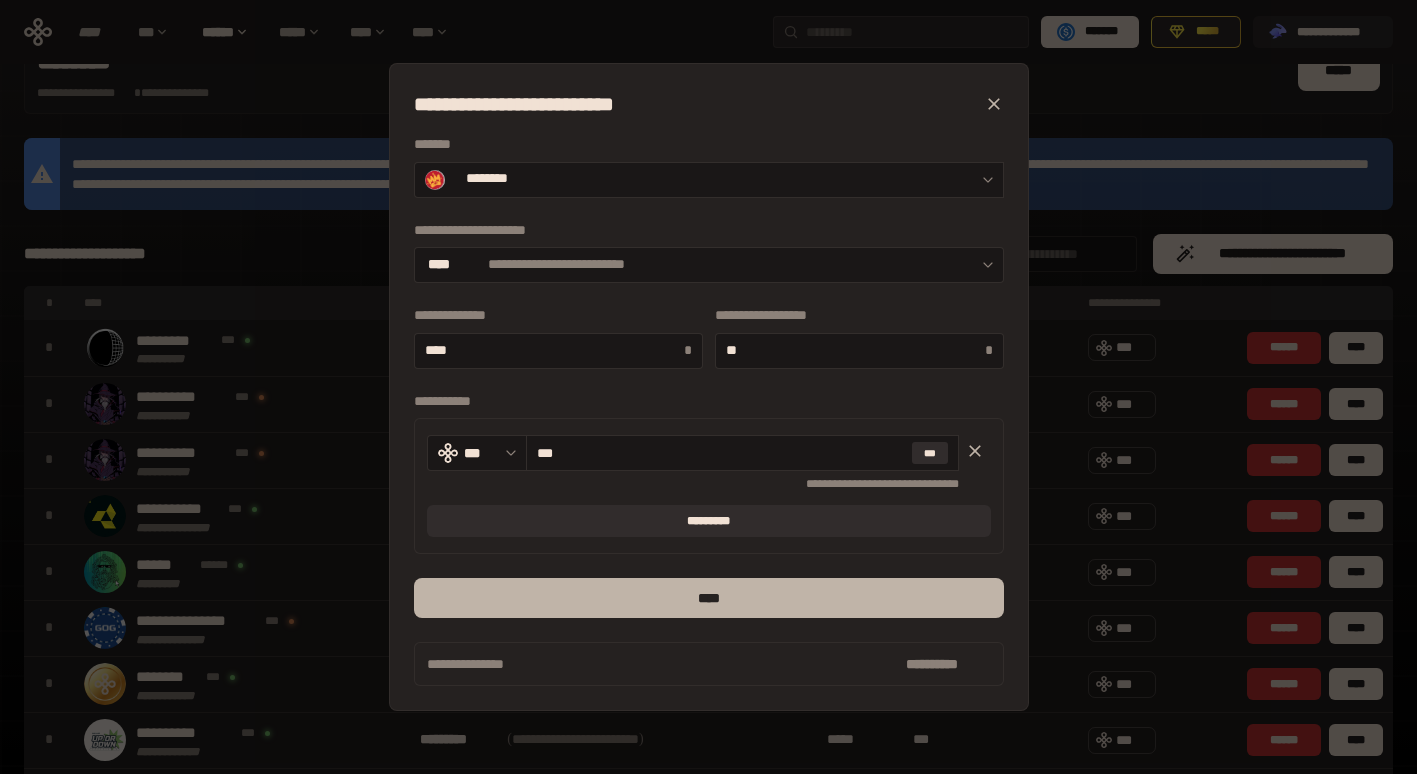 type on "***" 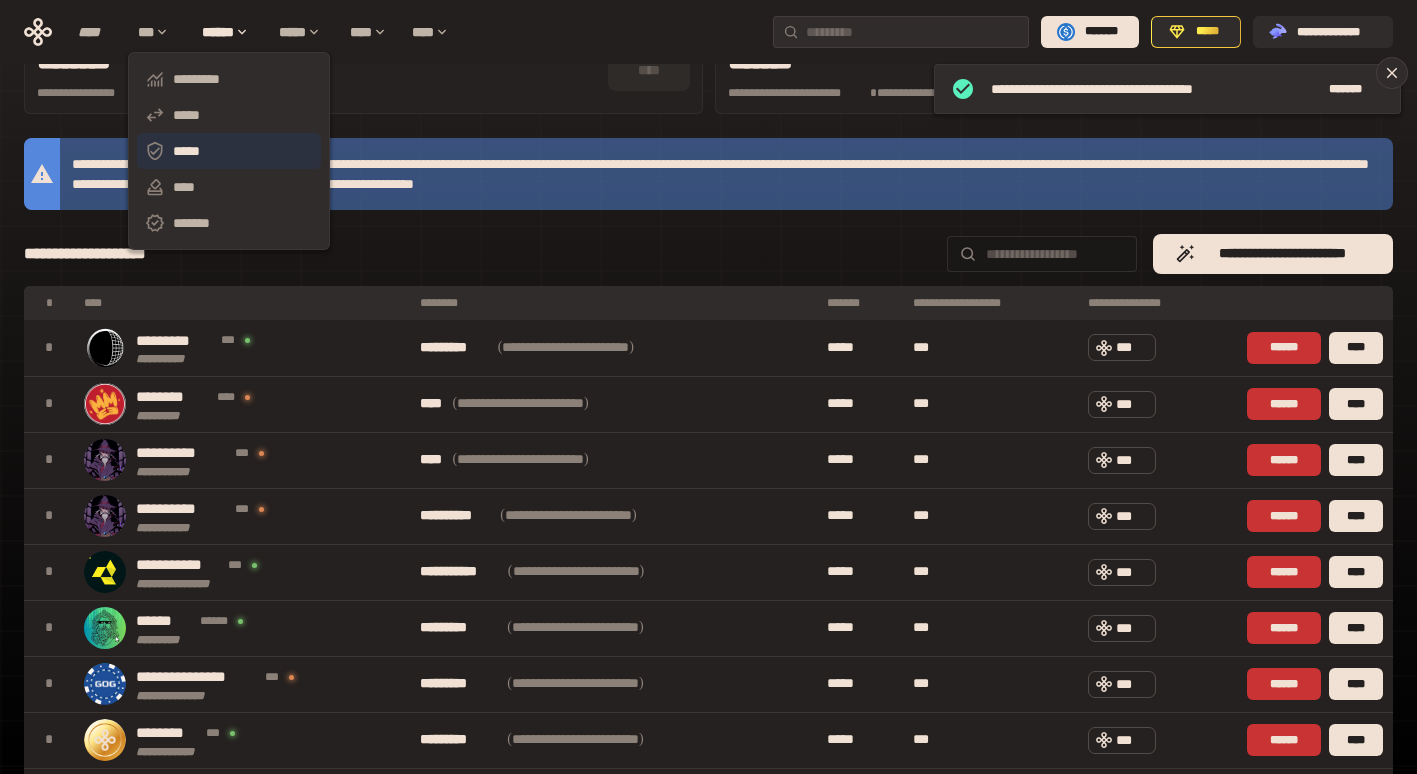 click on "*****" at bounding box center (229, 151) 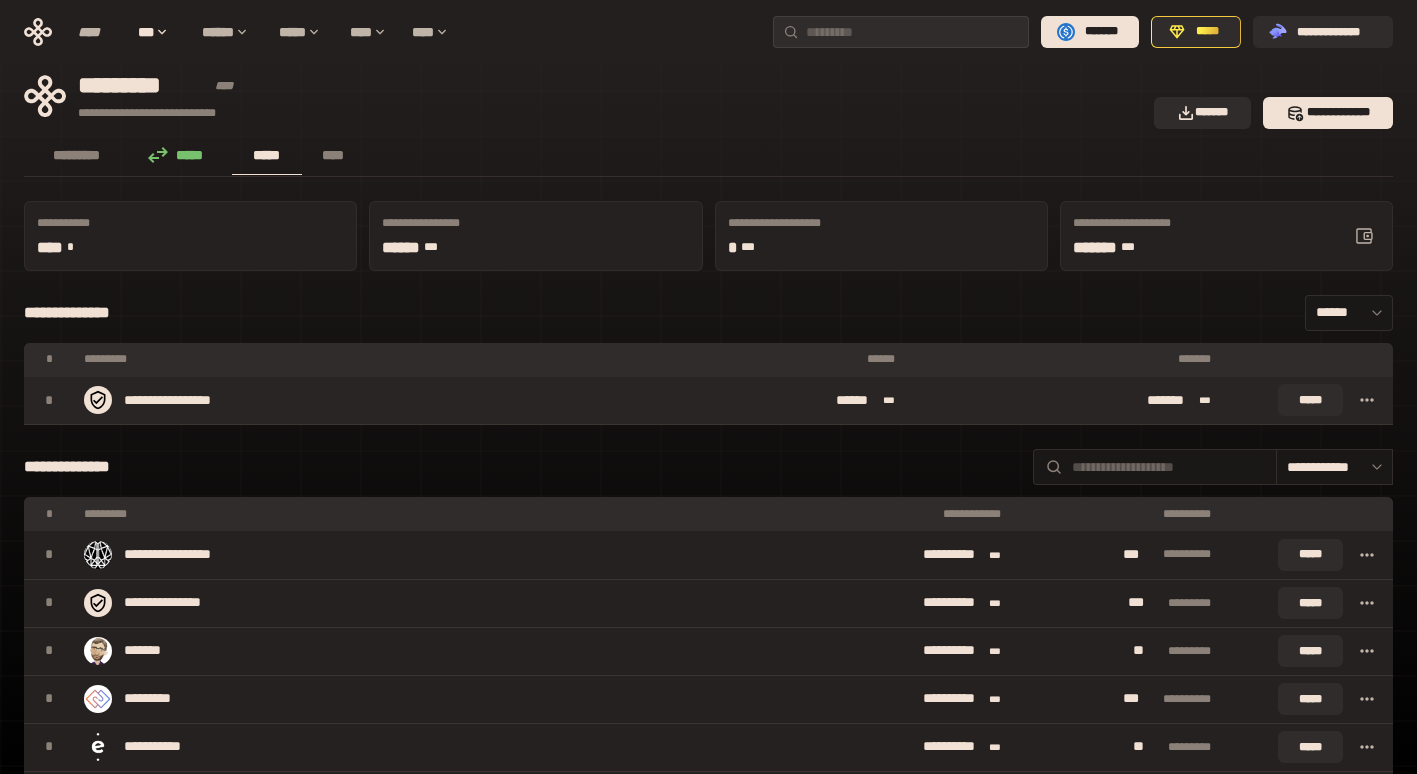 click 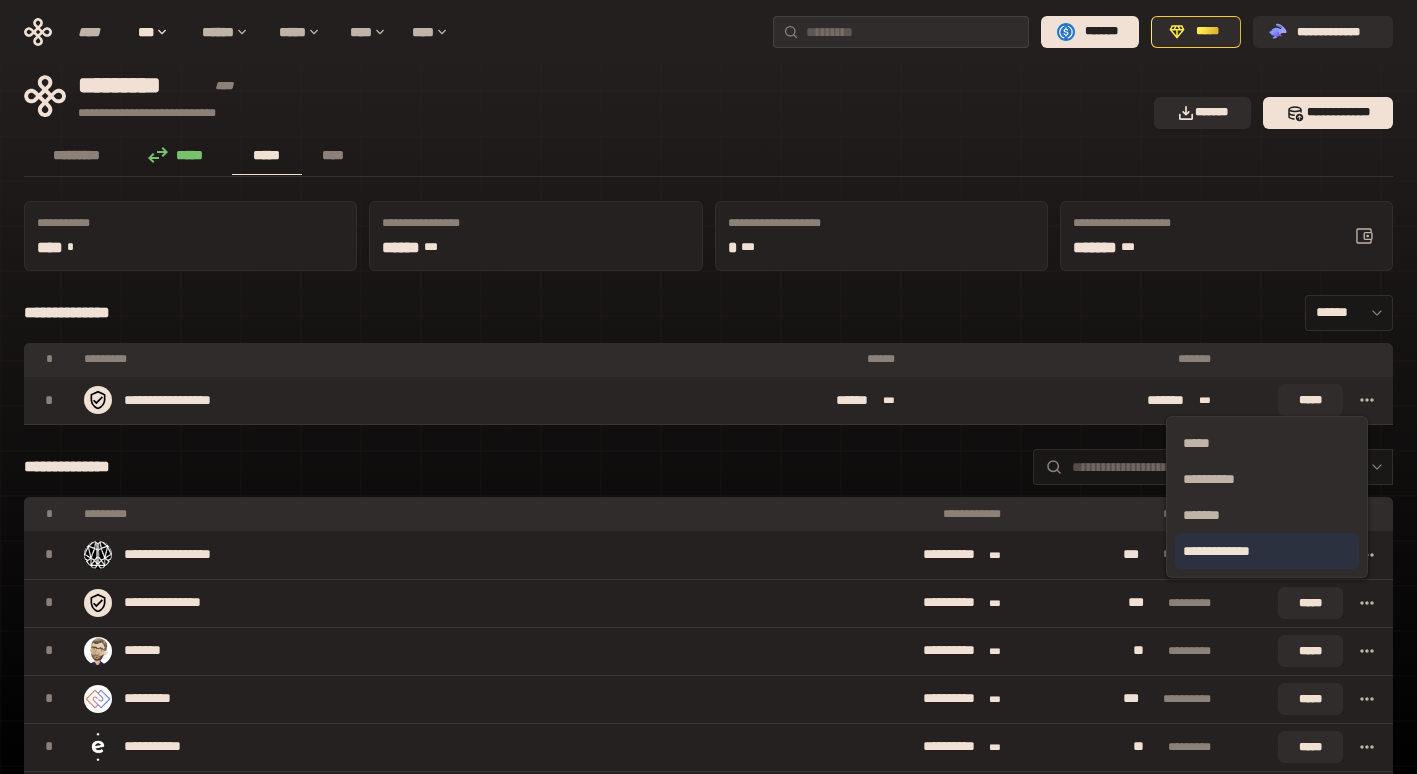 click on "**********" at bounding box center (1267, 551) 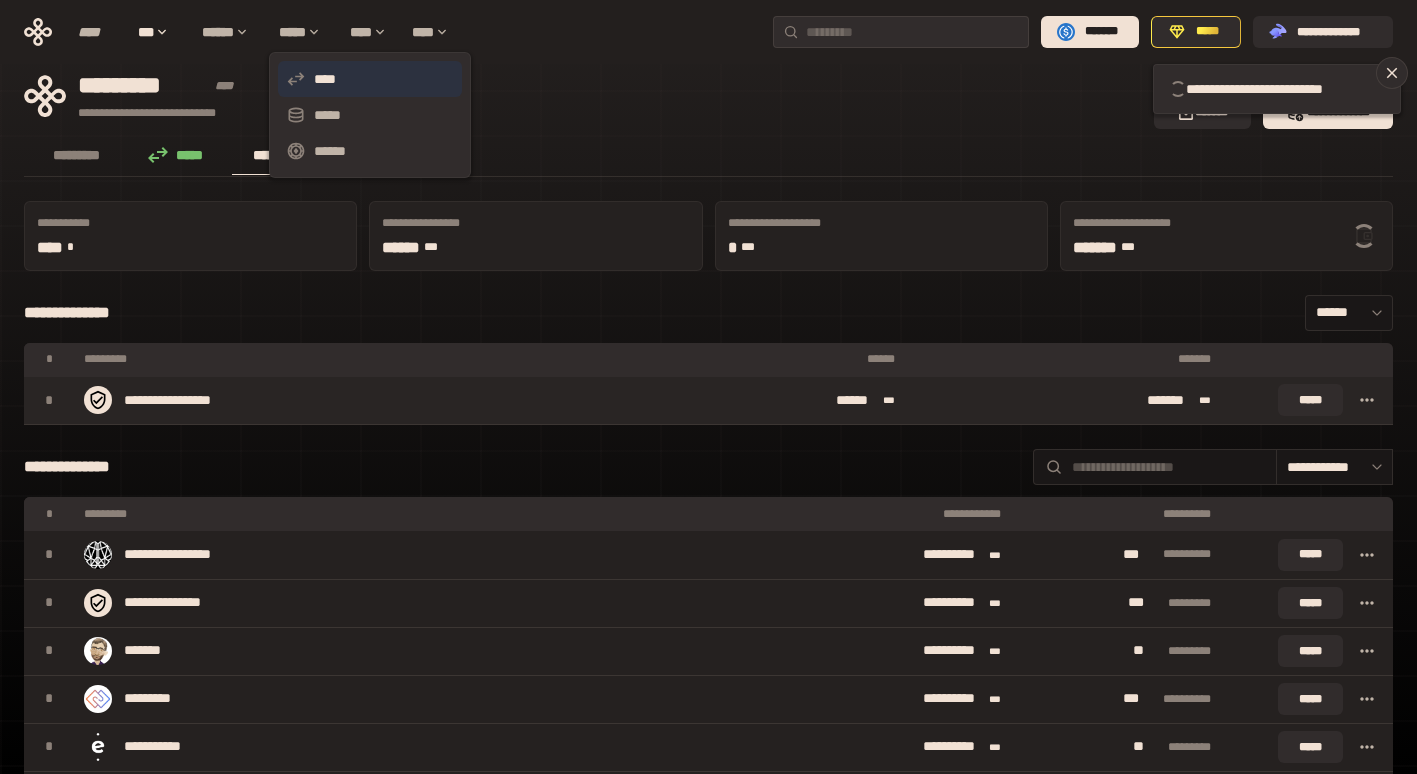 click on "****" at bounding box center [370, 79] 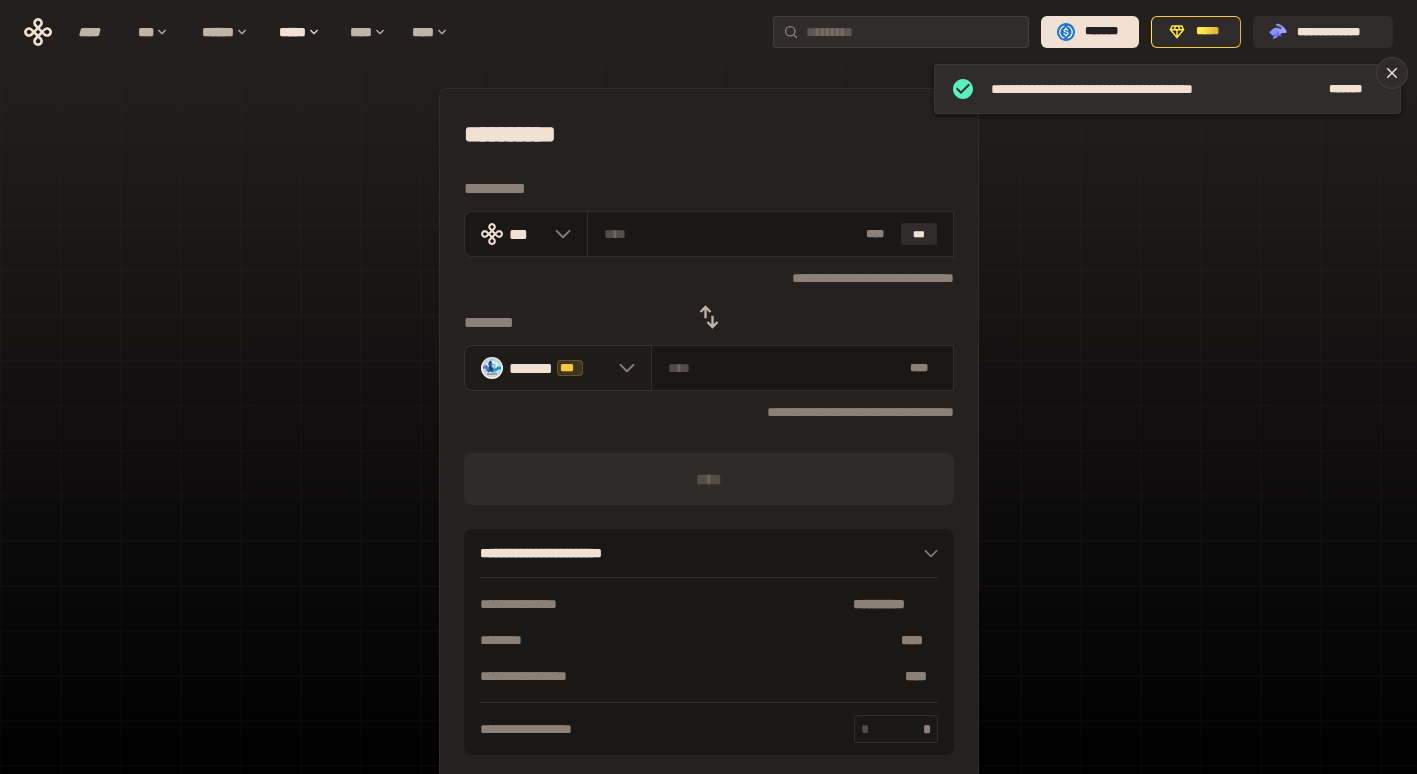 click on "*******   ***" at bounding box center (558, 368) 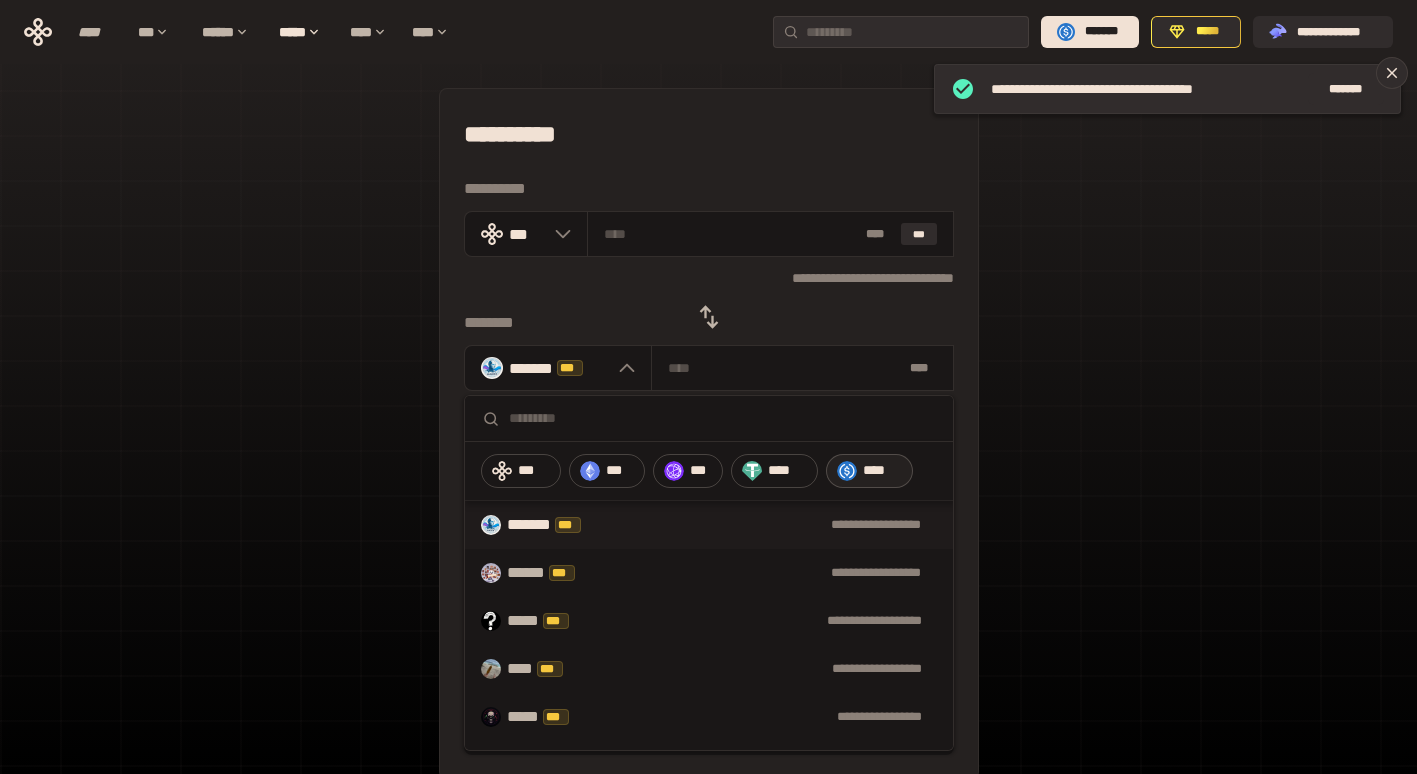 click on "****" at bounding box center [883, 471] 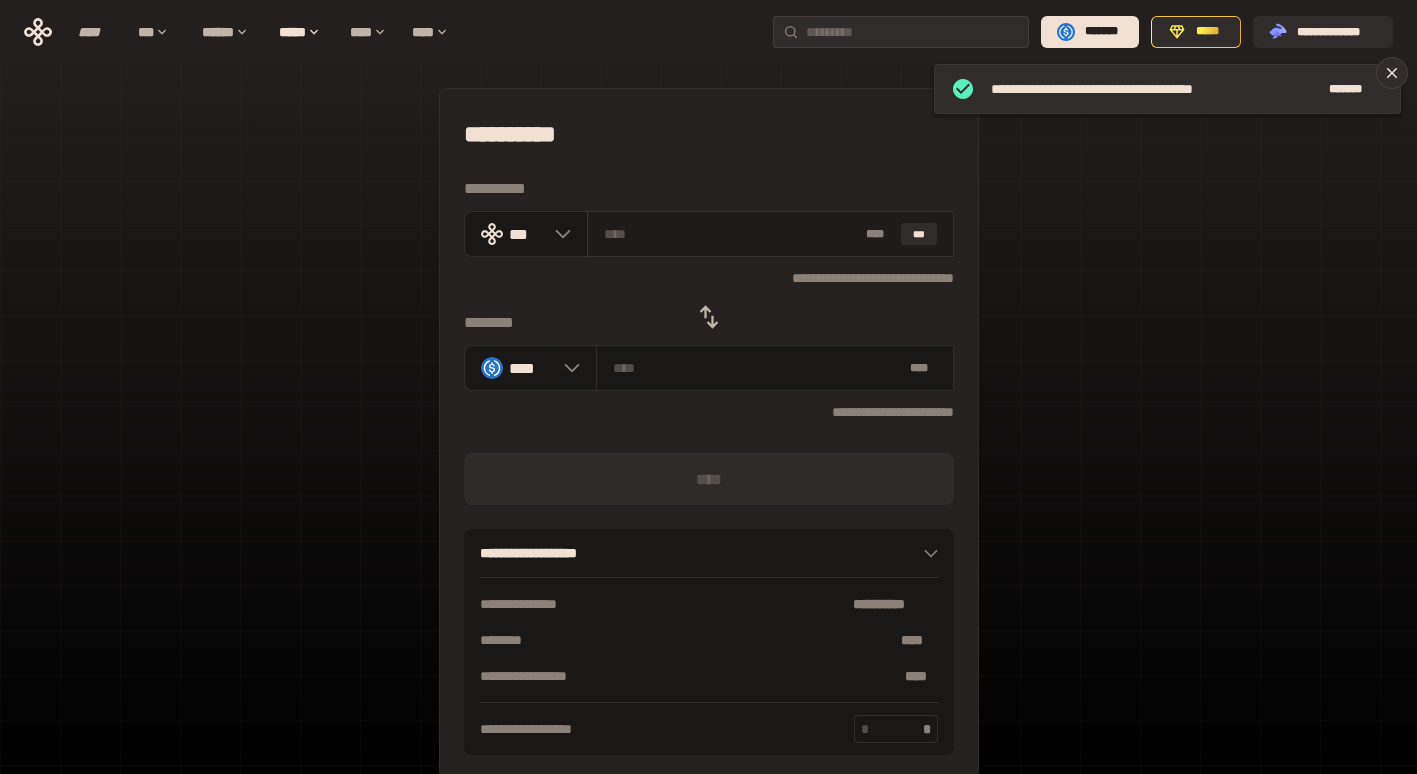 click at bounding box center [731, 234] 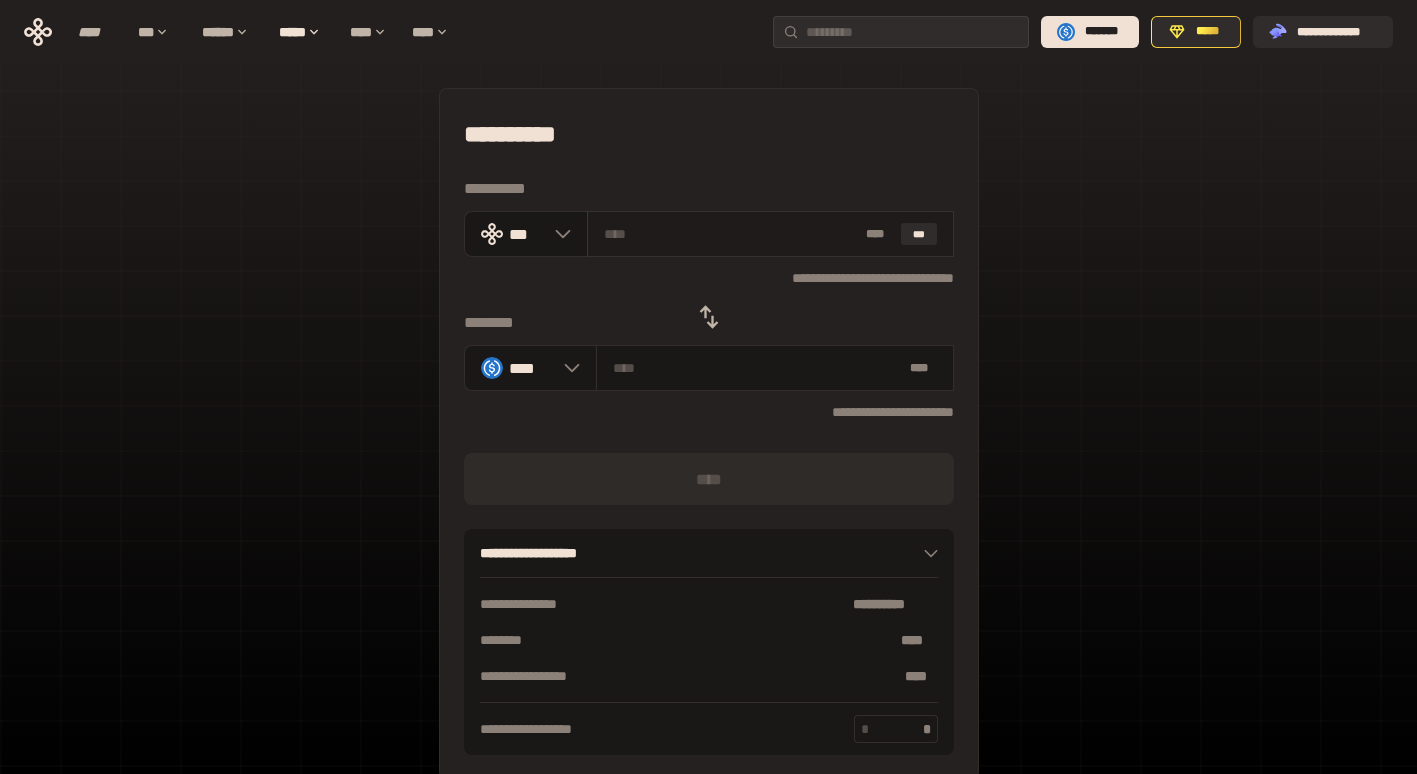 type on "*" 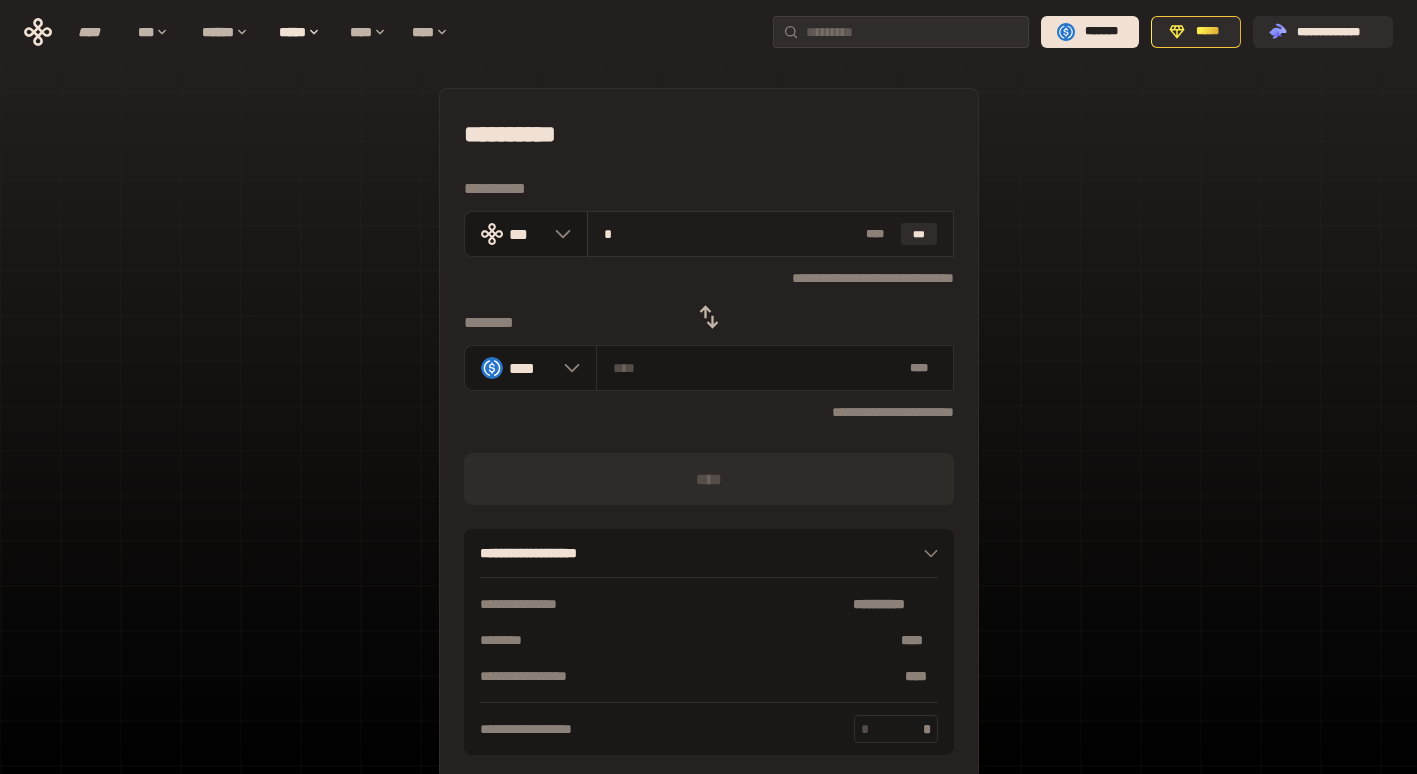 type on "********" 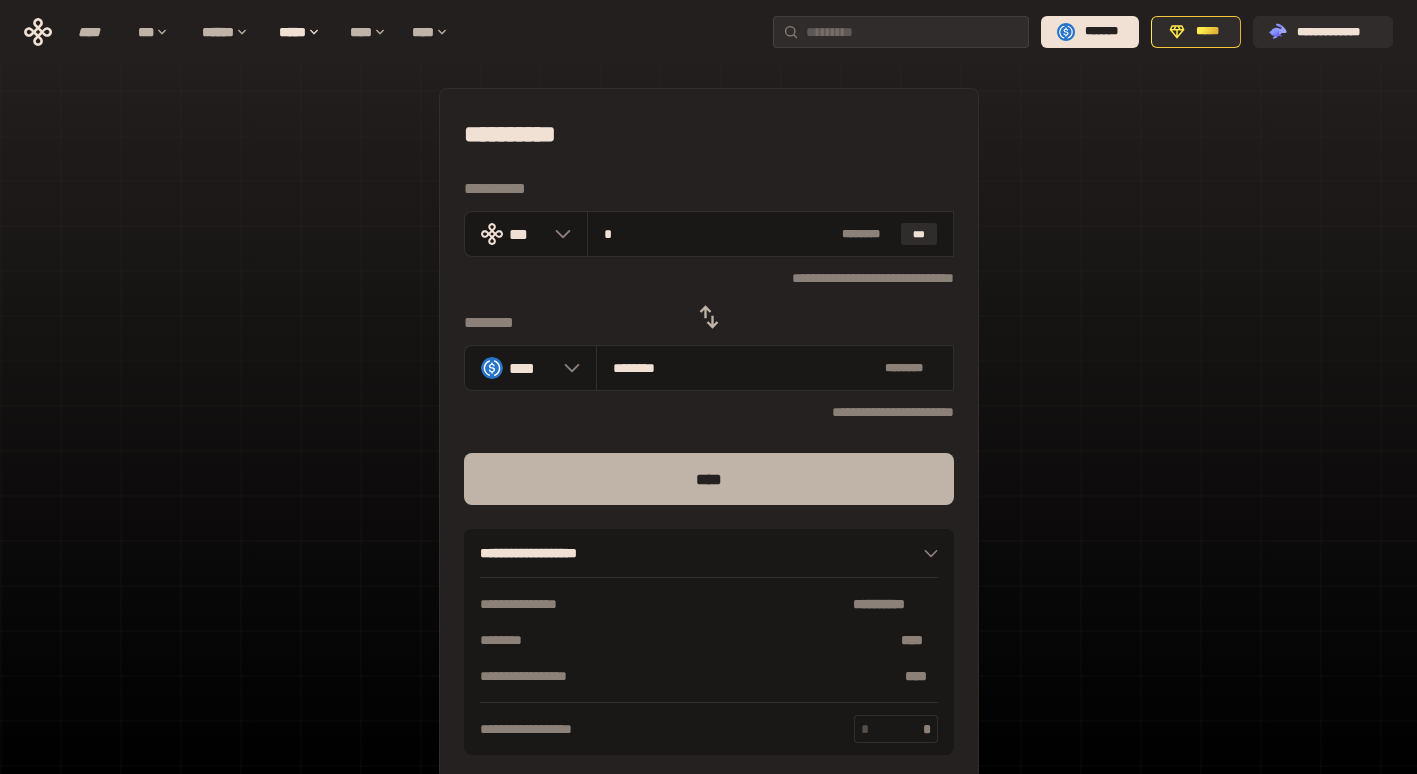 type on "*" 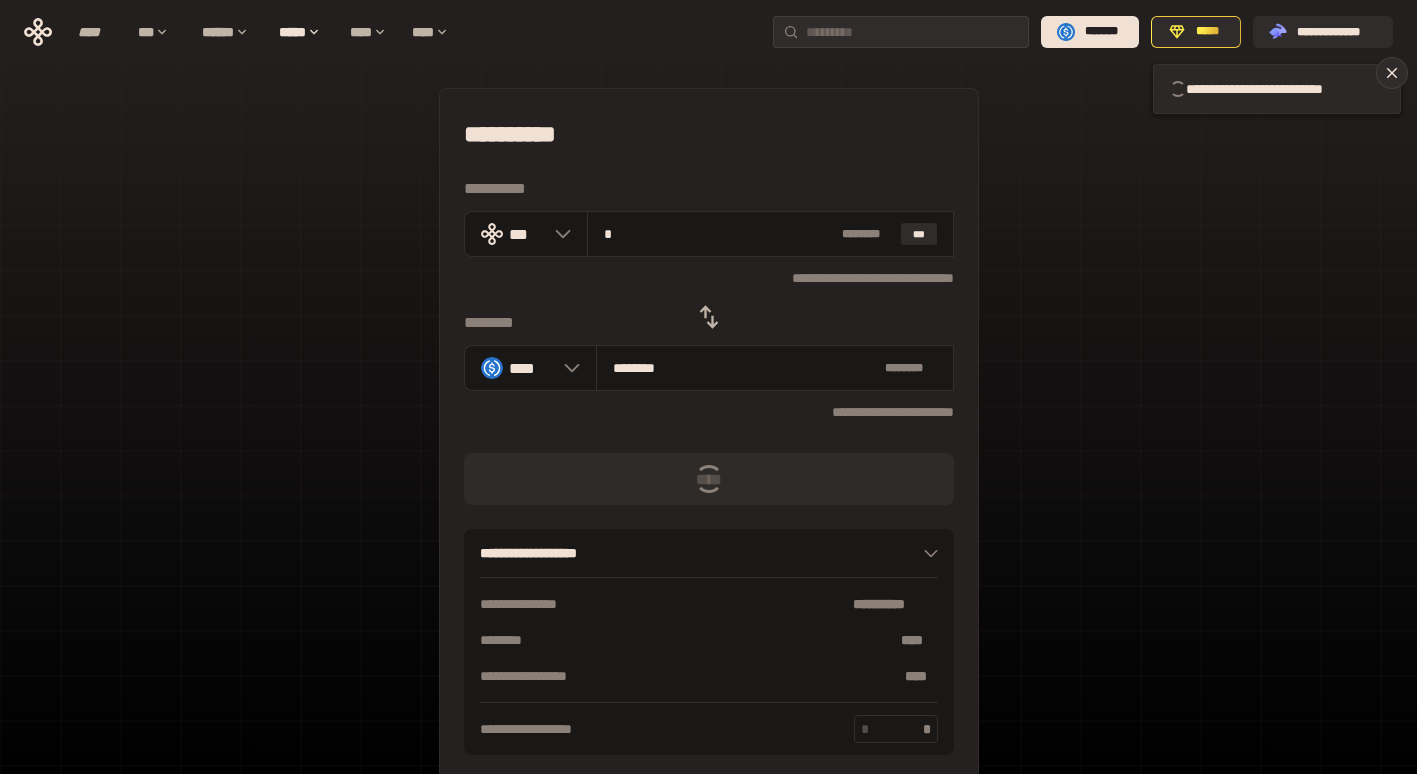 type 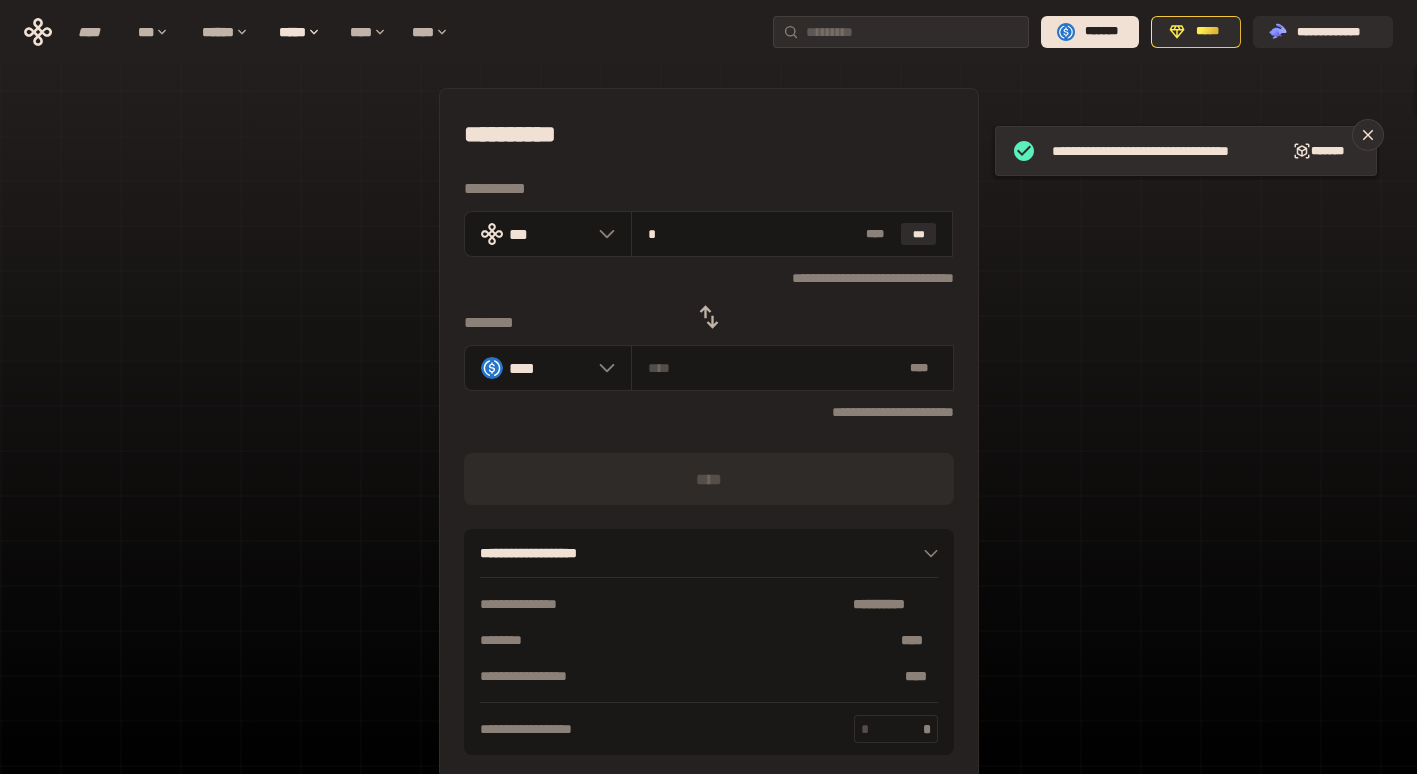type 